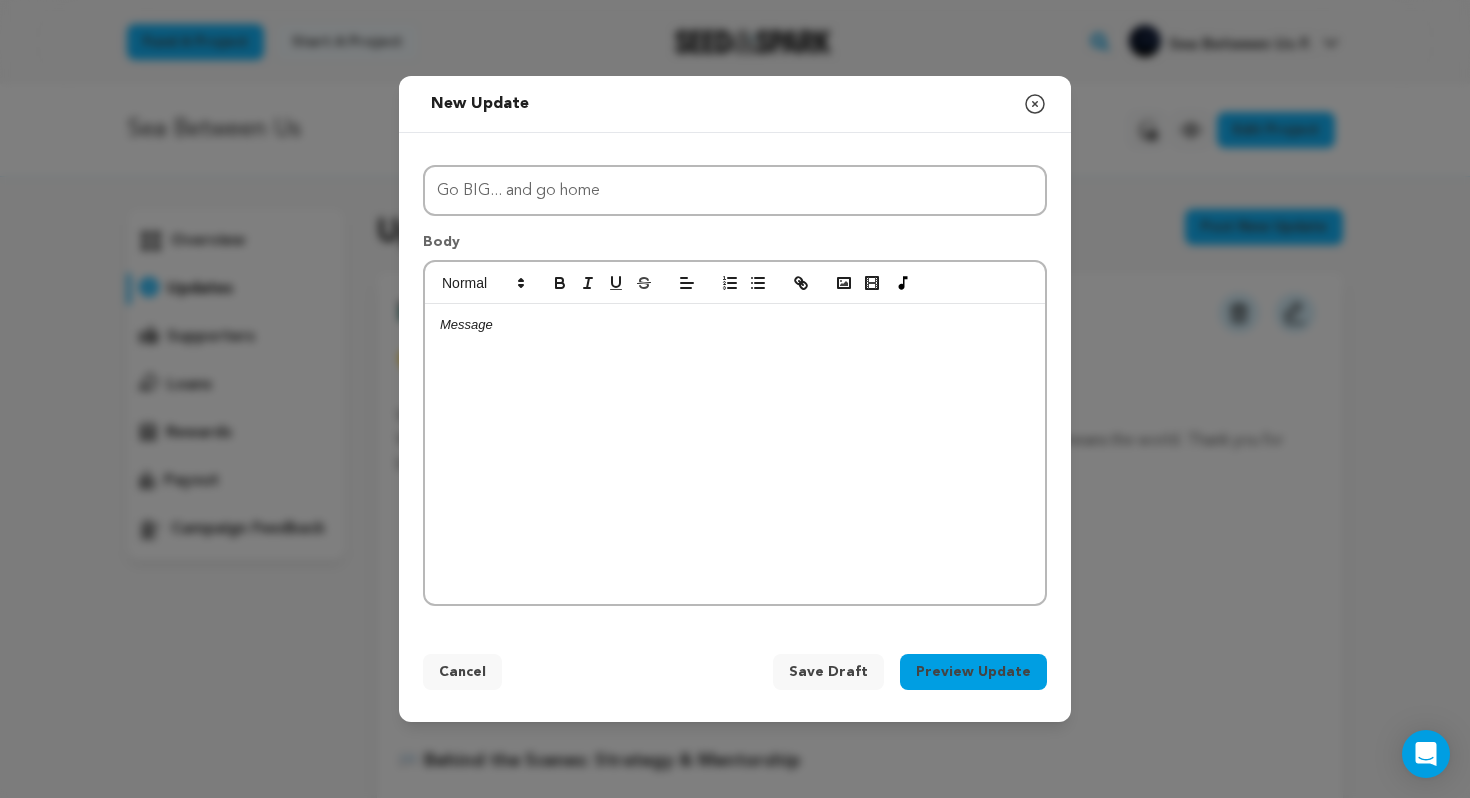 scroll, scrollTop: 0, scrollLeft: 0, axis: both 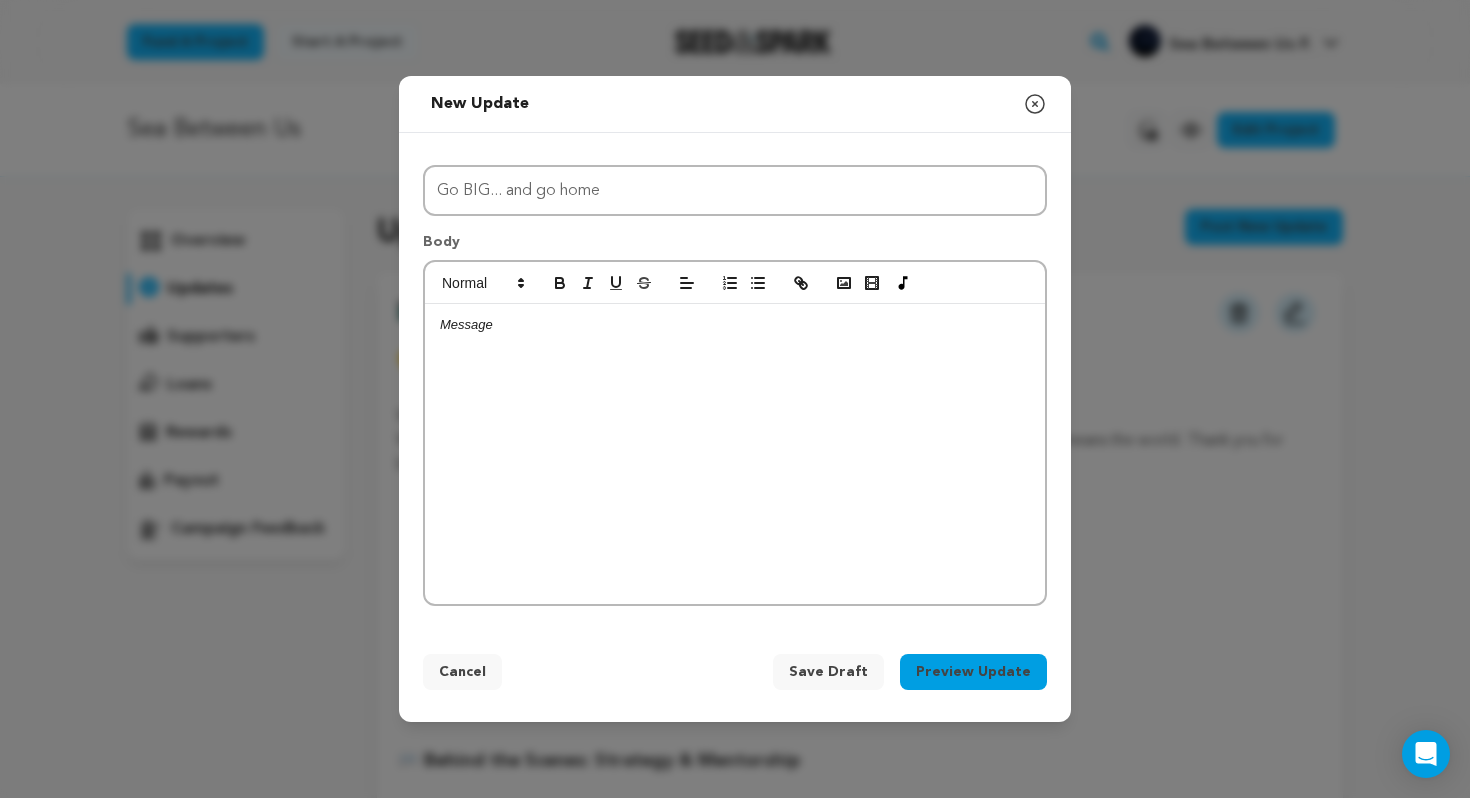 click at bounding box center [735, 454] 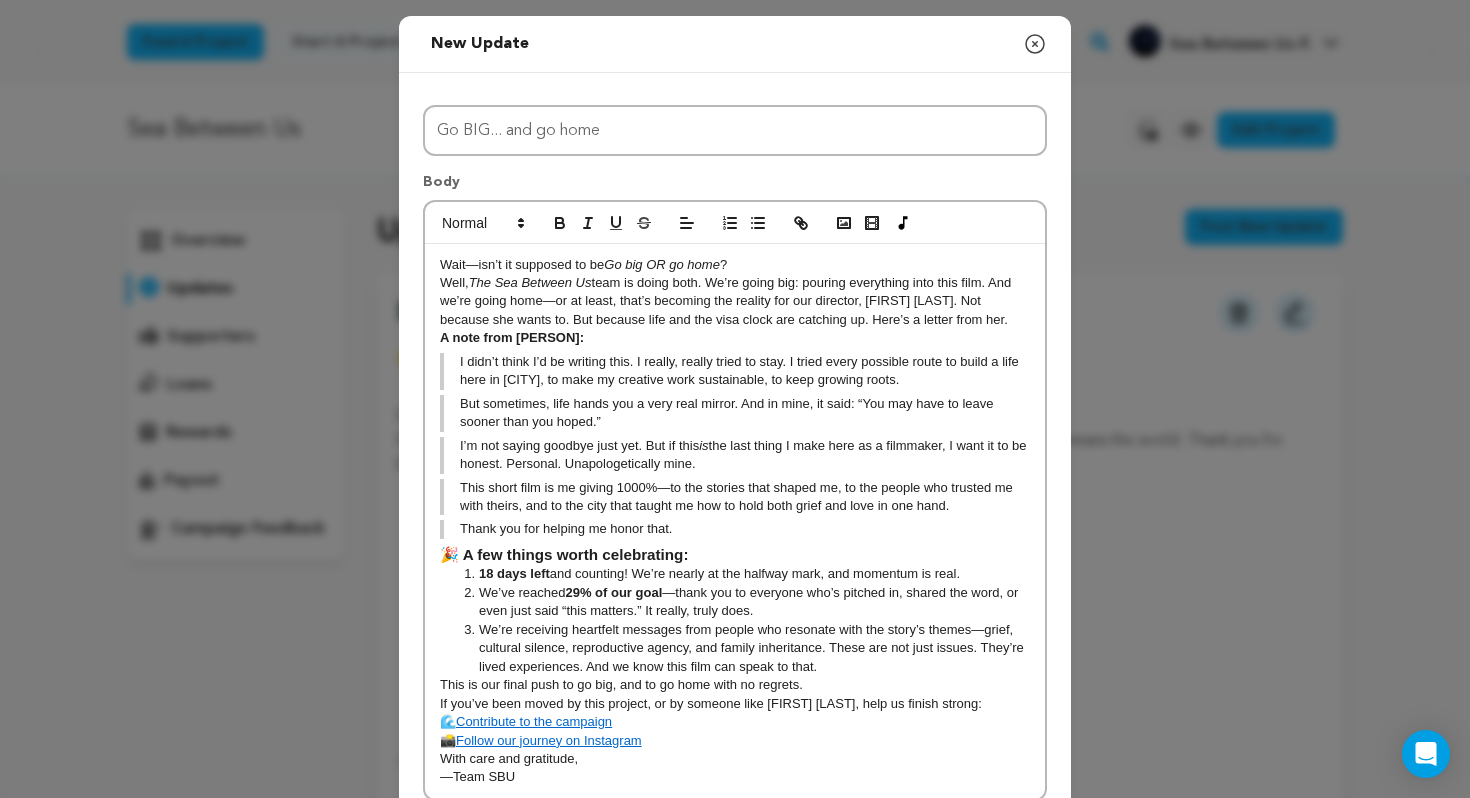 scroll, scrollTop: 0, scrollLeft: 0, axis: both 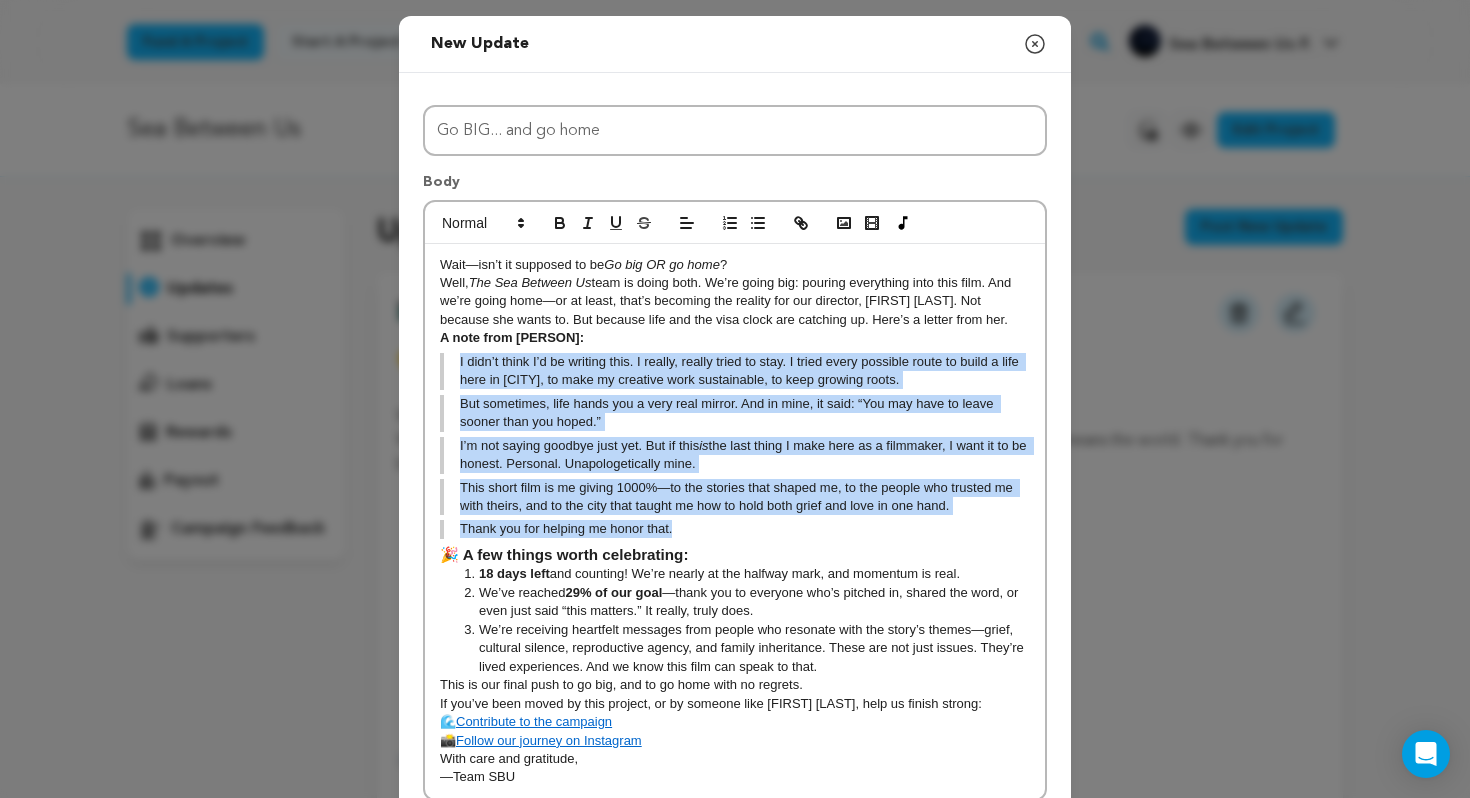 drag, startPoint x: 456, startPoint y: 363, endPoint x: 683, endPoint y: 524, distance: 278.2984 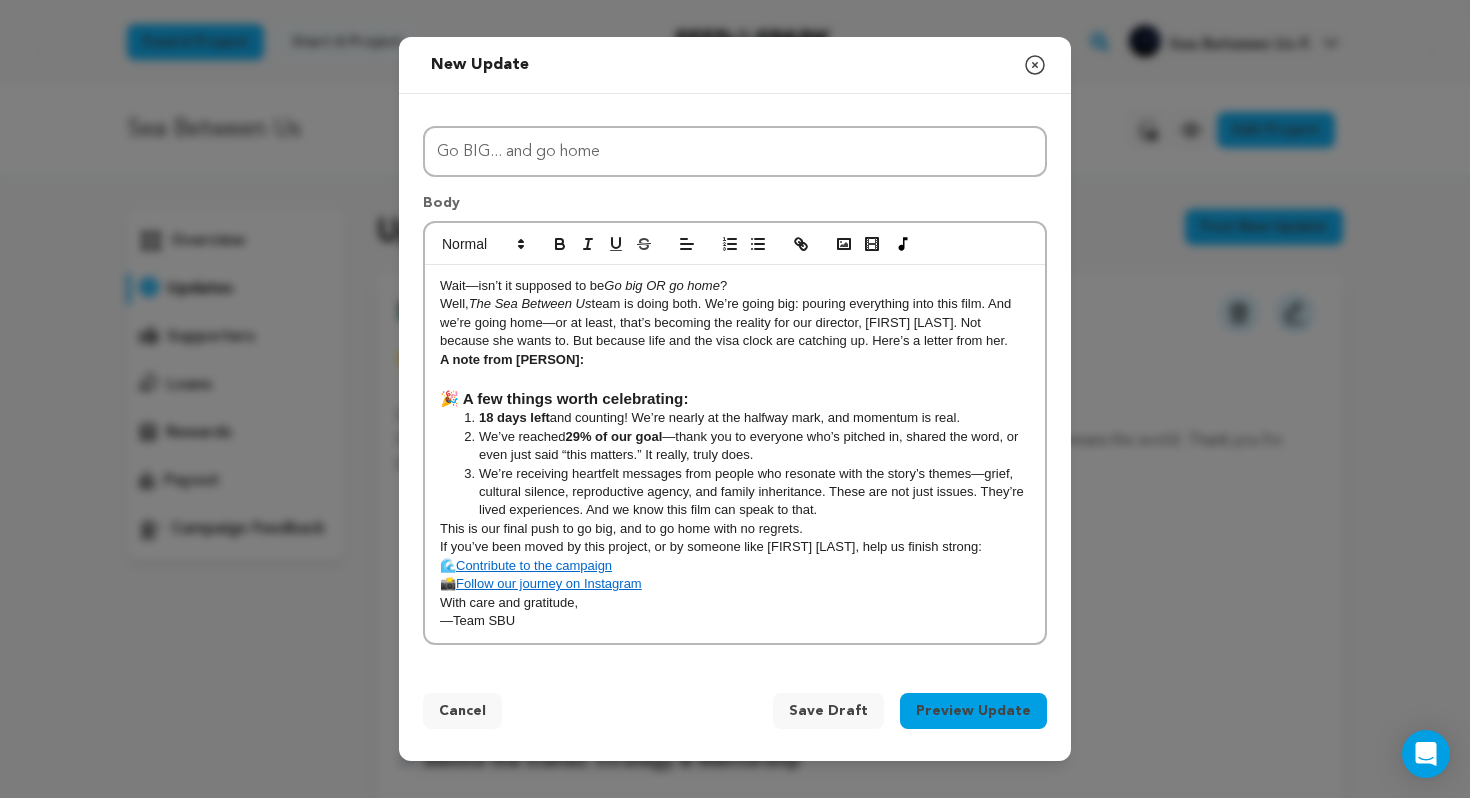 scroll, scrollTop: 0, scrollLeft: 0, axis: both 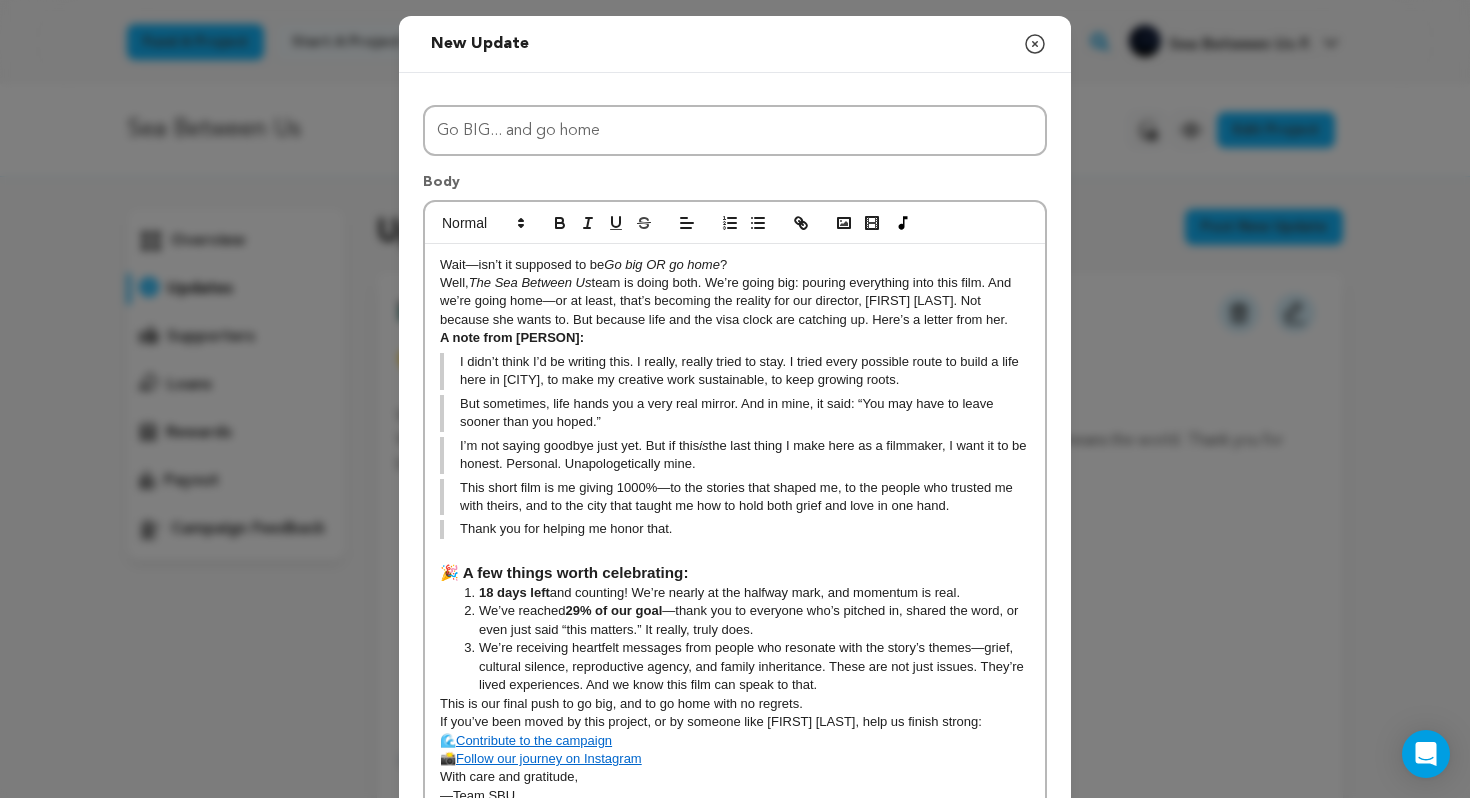 click on "But sometimes, life hands you a very real mirror. And in mine, it said: “You may have to leave sooner than you hoped.”" at bounding box center (735, 413) 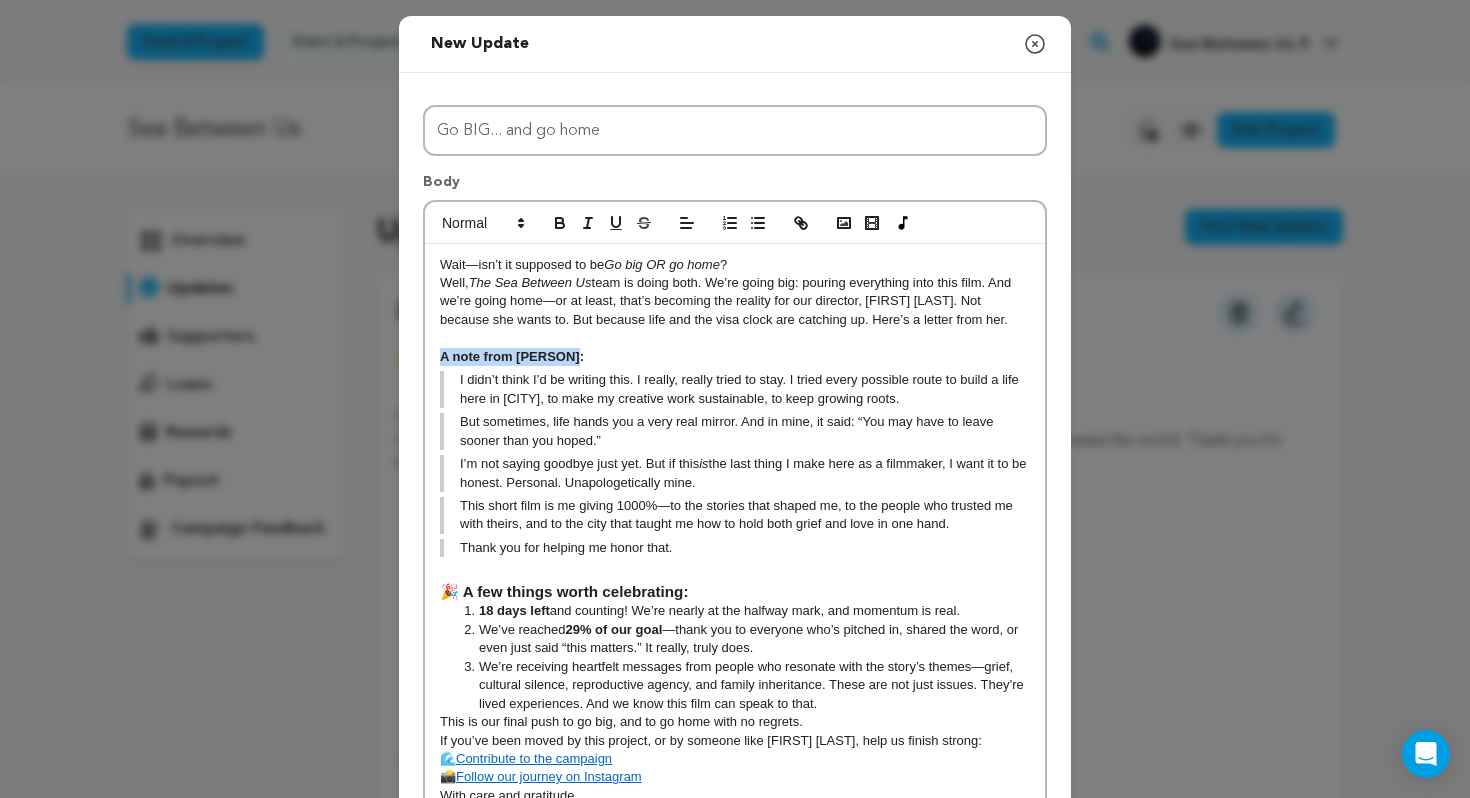 click on "﻿ A note from Yasmine:" at bounding box center (735, 357) 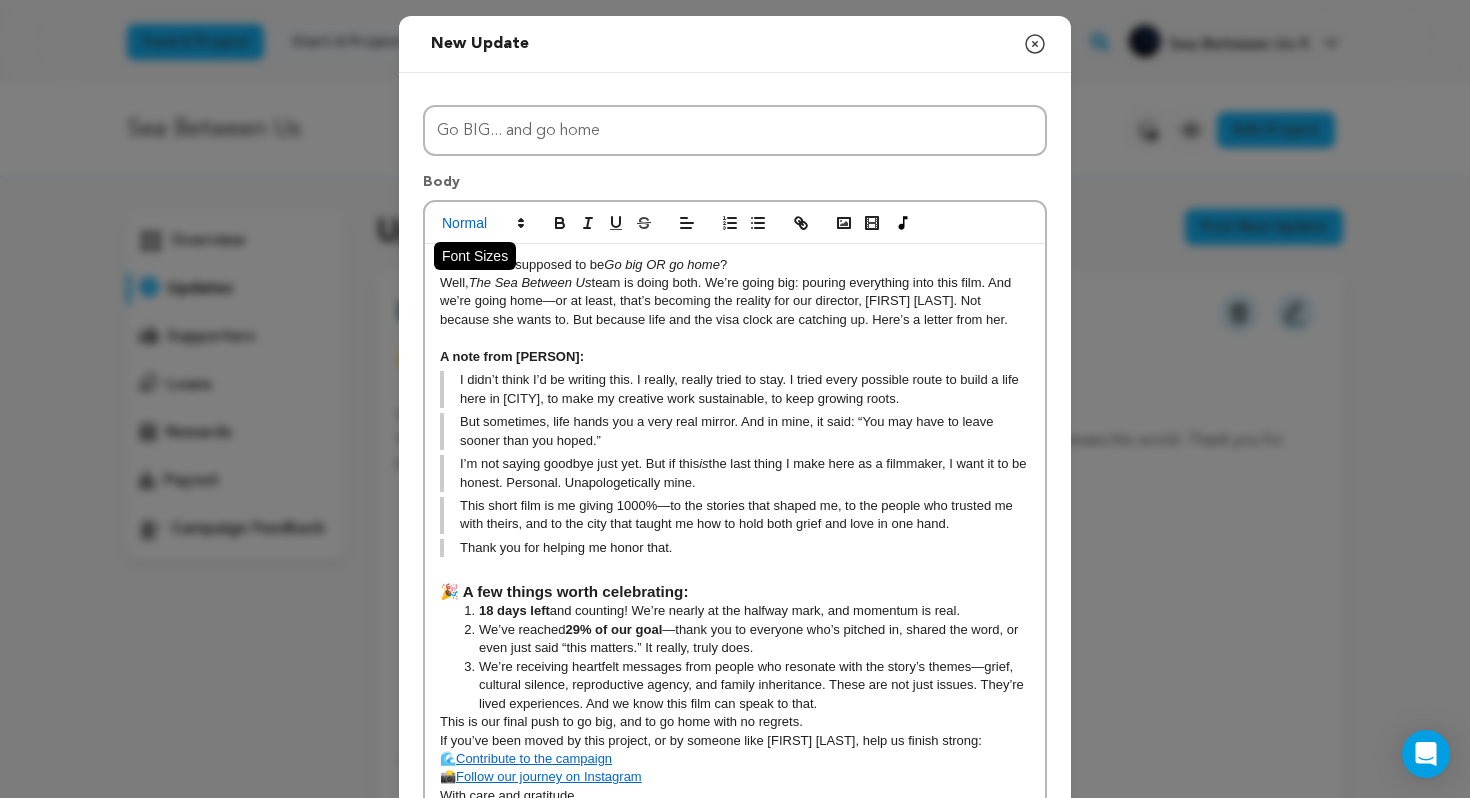 click at bounding box center [482, 223] 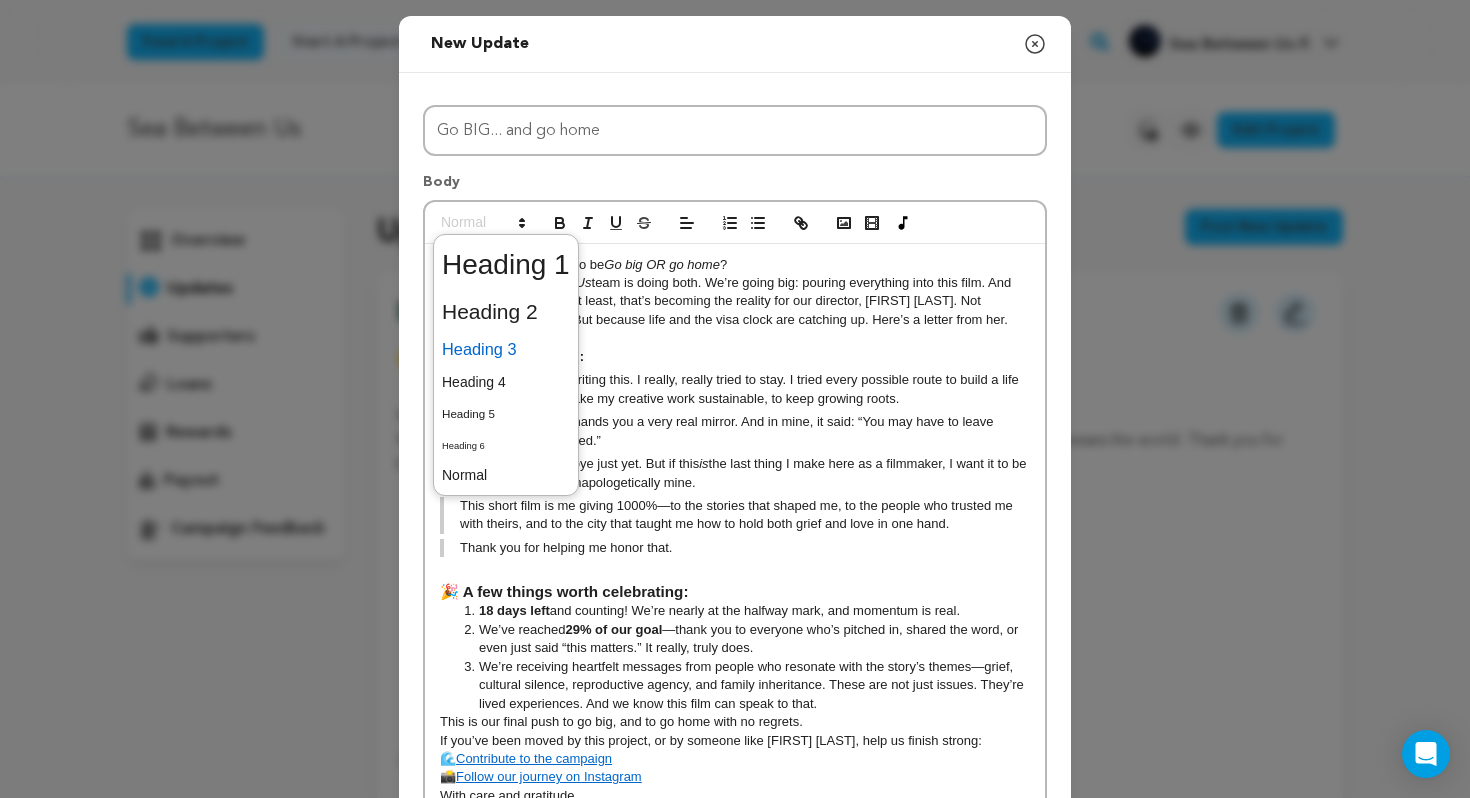 click at bounding box center (506, 349) 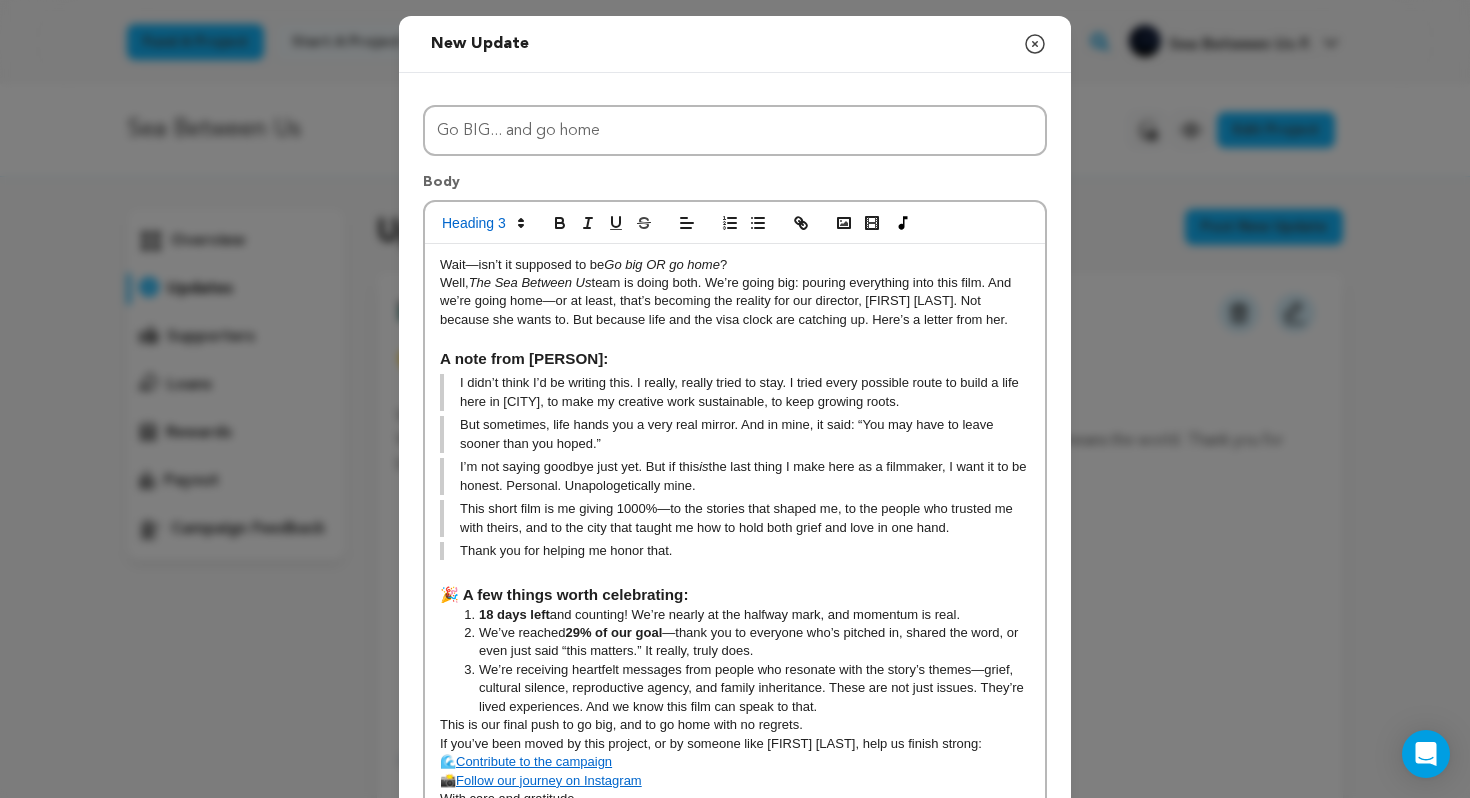 click on "Wait—isn’t it supposed to be  Go big OR go home ?" at bounding box center [735, 265] 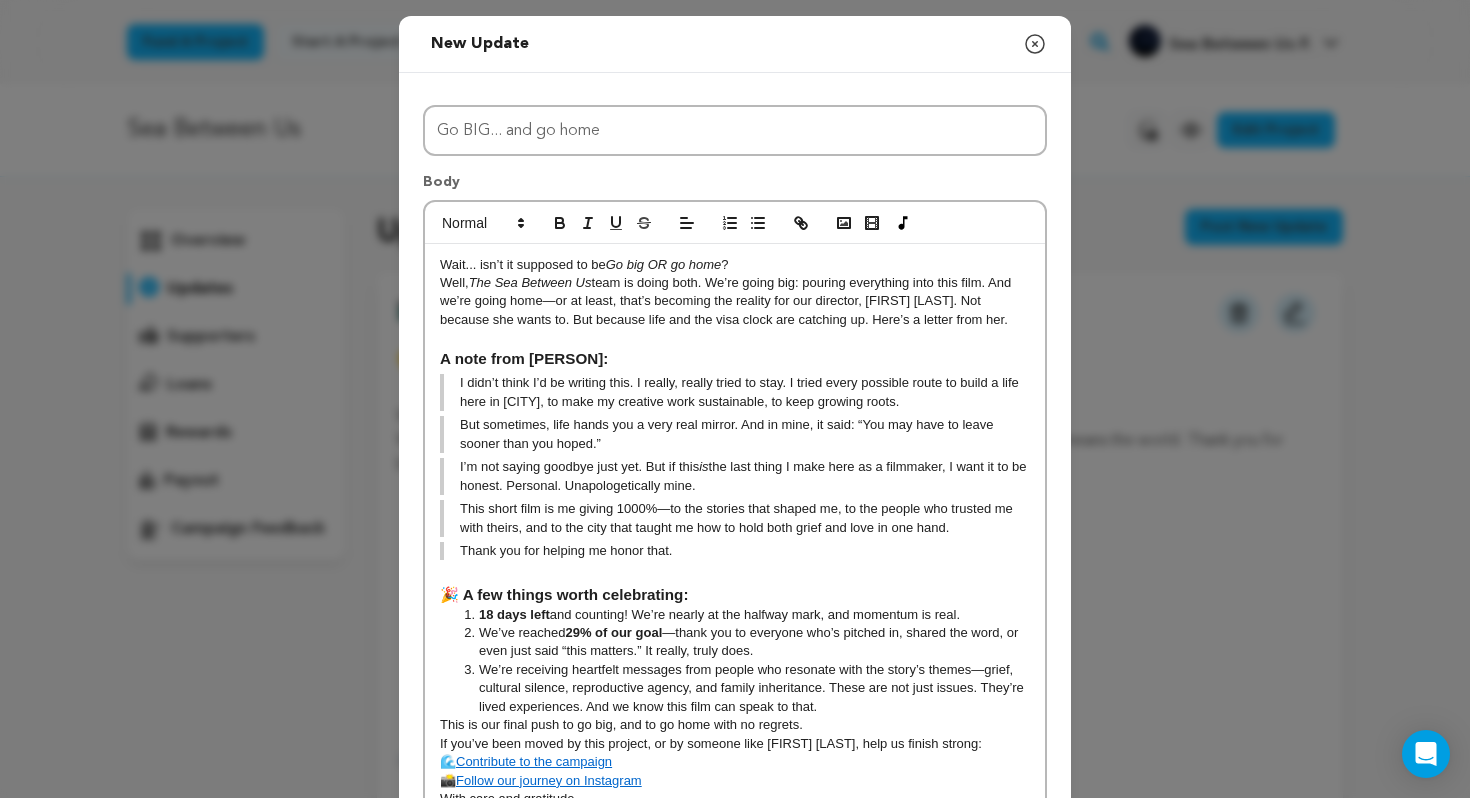 click on "Well,  The Sea Between Us  team is doing both. We’re going big: pouring everything into this film. And we’re going home—or at least, that’s becoming the reality for our director, Anne Yasmine. Not because she wants to. But because life and the visa clock are catching up. Here’s a letter from her." at bounding box center (735, 301) 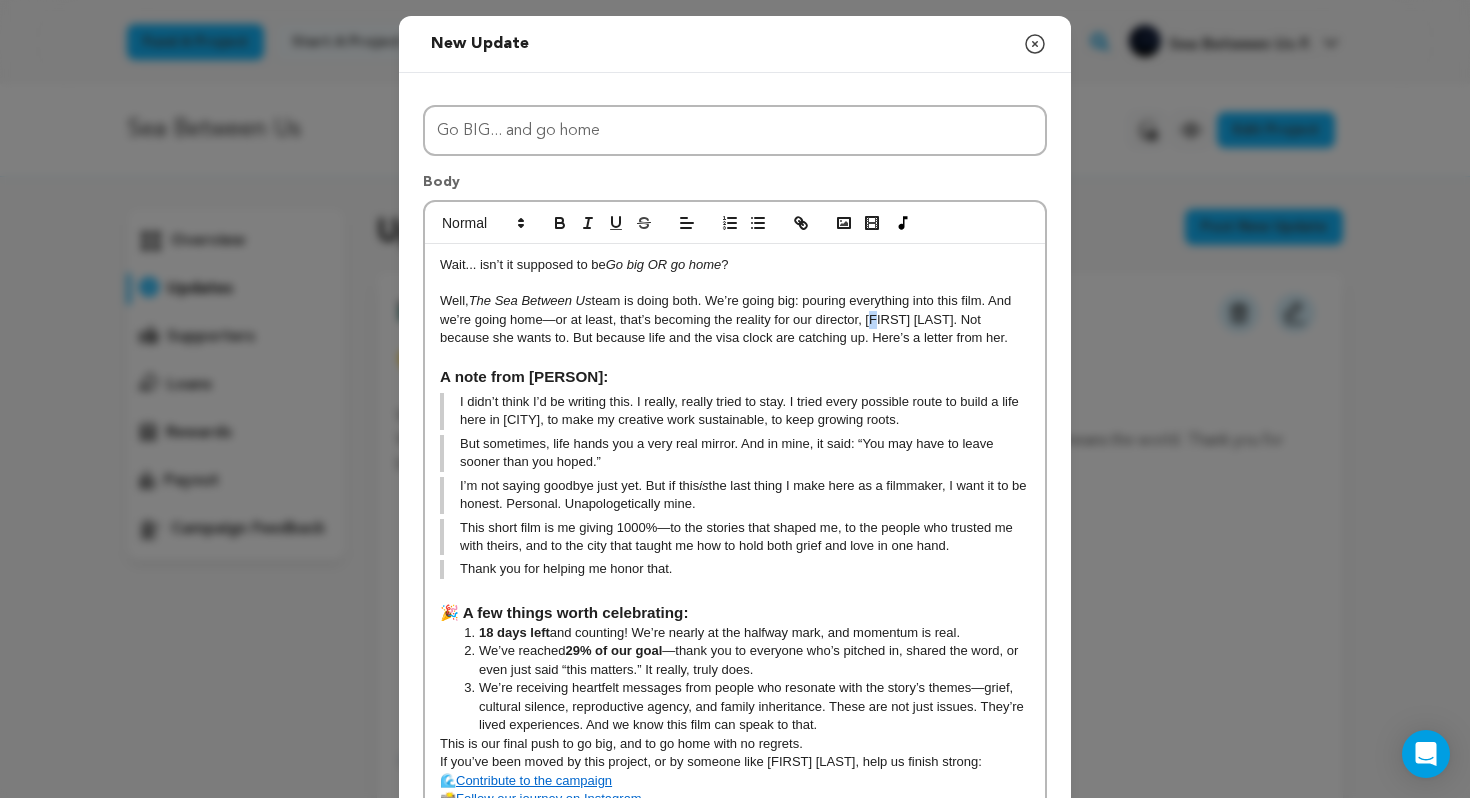 click on "Well,  The Sea Between Us  team is doing both. We’re going big: pouring everything into this film. And we’re going home—or at least, that’s becoming the reality for our director, Anne Yasmine. Not because she wants to. But because life and the visa clock are catching up. Here’s a letter from her." at bounding box center [735, 319] 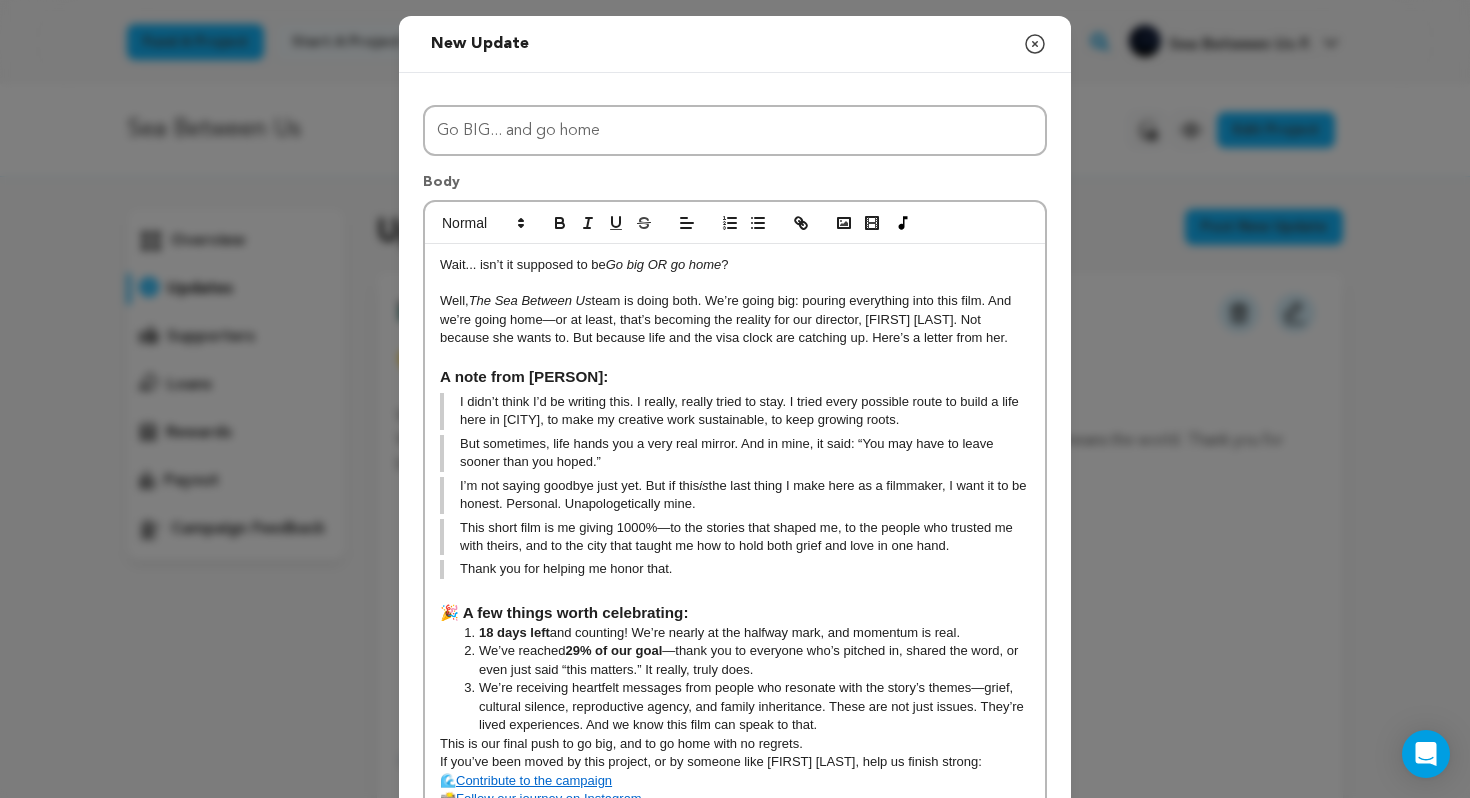 click at bounding box center (735, 357) 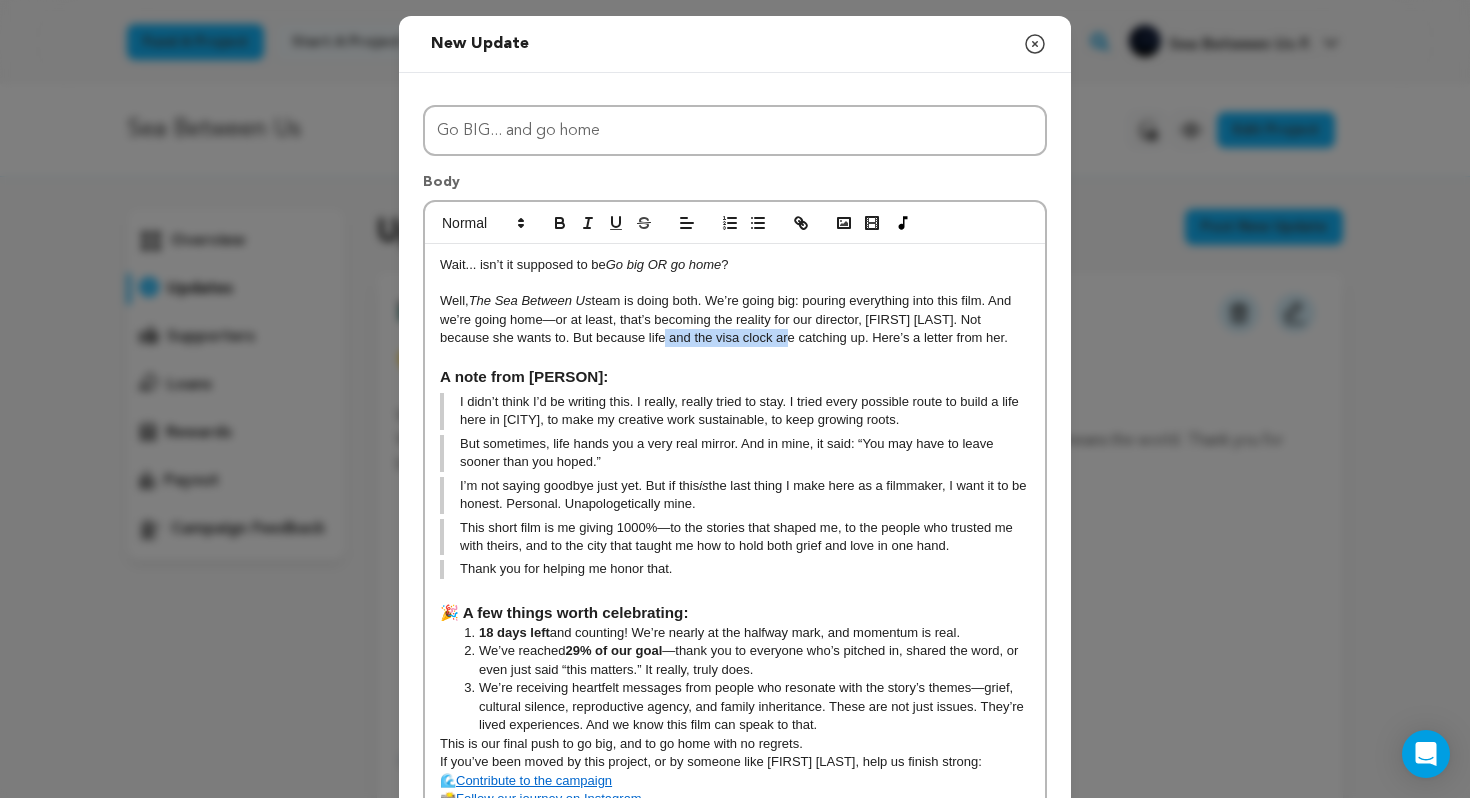 drag, startPoint x: 615, startPoint y: 339, endPoint x: 740, endPoint y: 348, distance: 125.32358 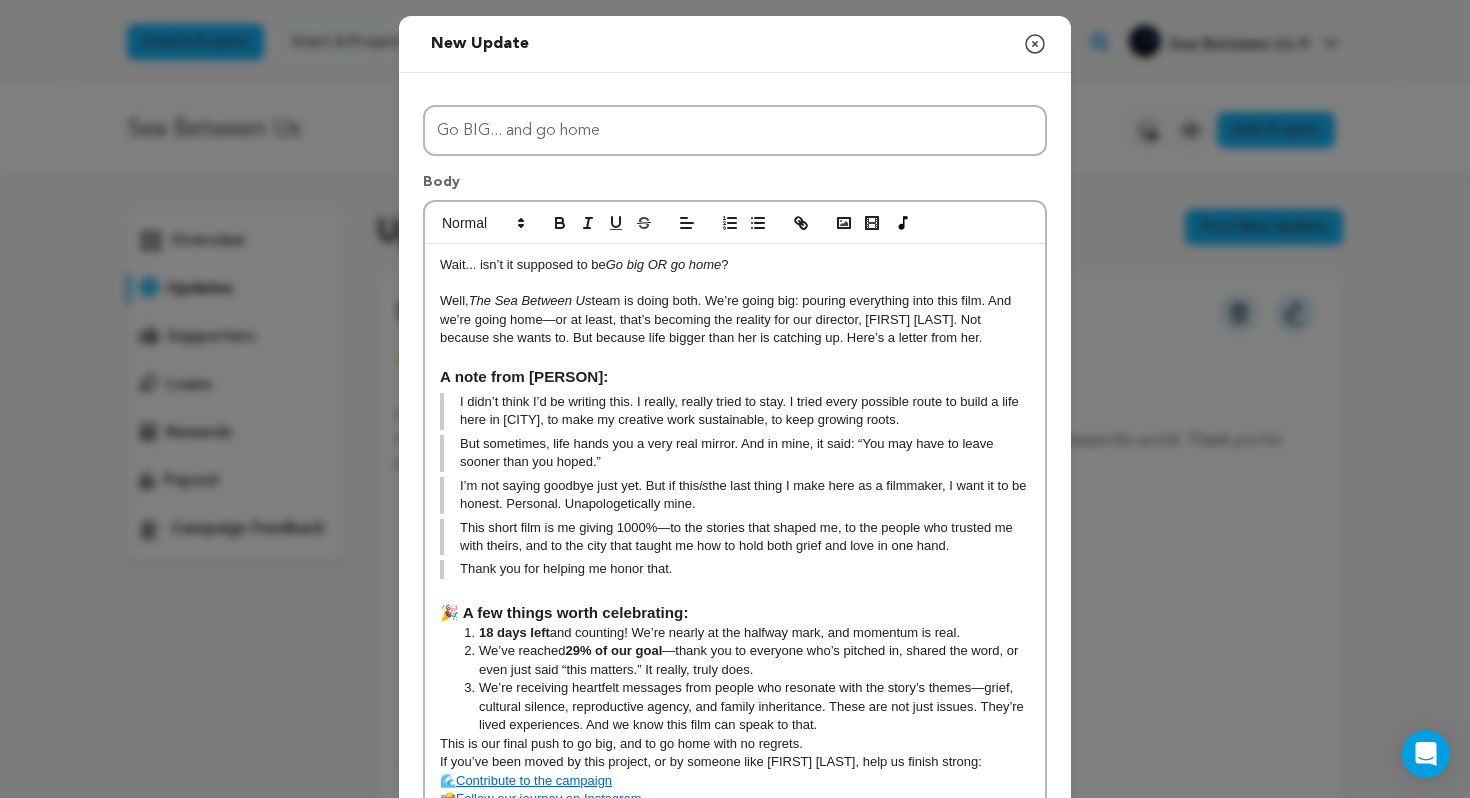 click on "I didn’t think I’d be writing this. I really, really tried to stay. I tried every possible route to build a life here in NYC, to make my creative work sustainable, to keep growing roots." at bounding box center [735, 411] 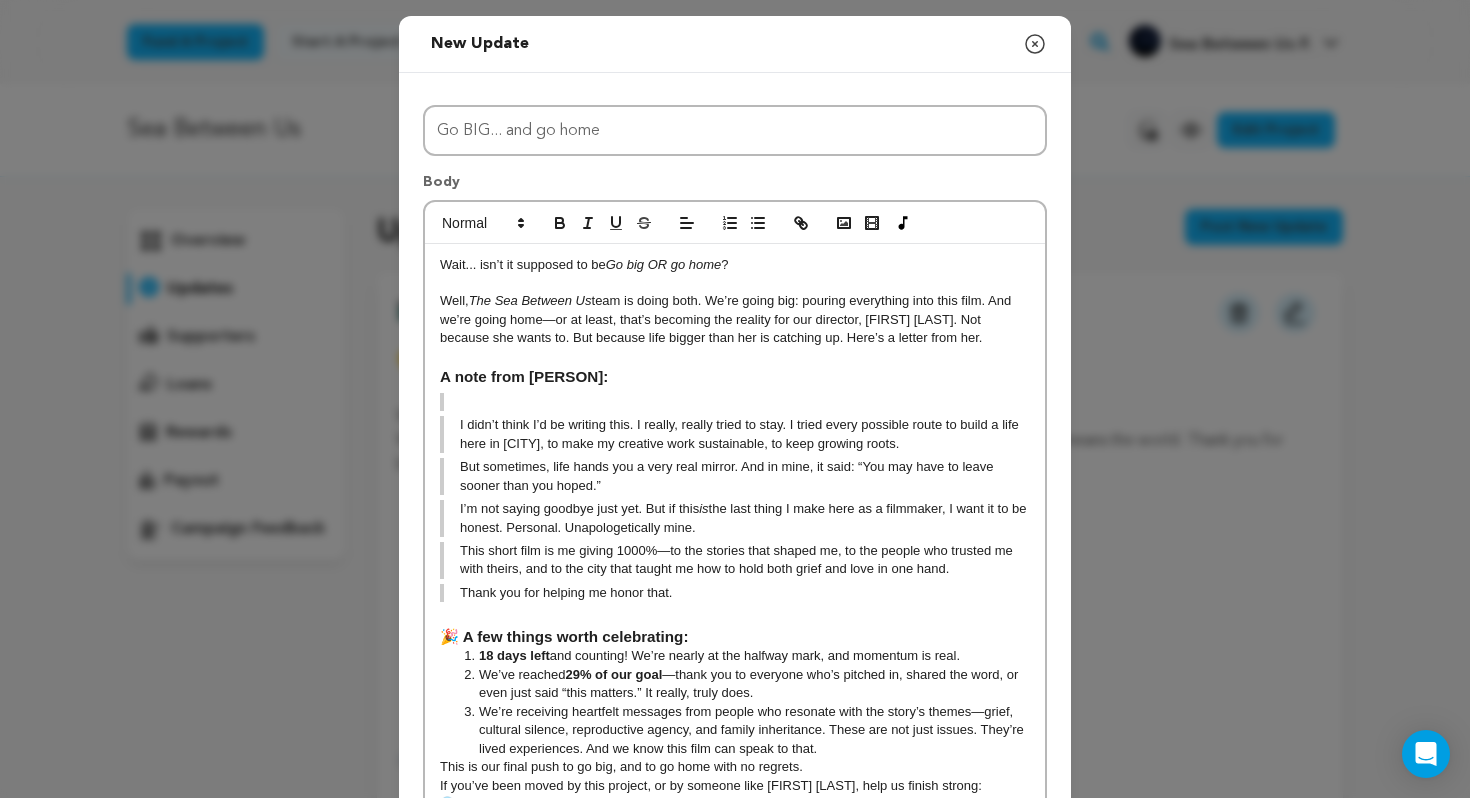 click at bounding box center [735, 402] 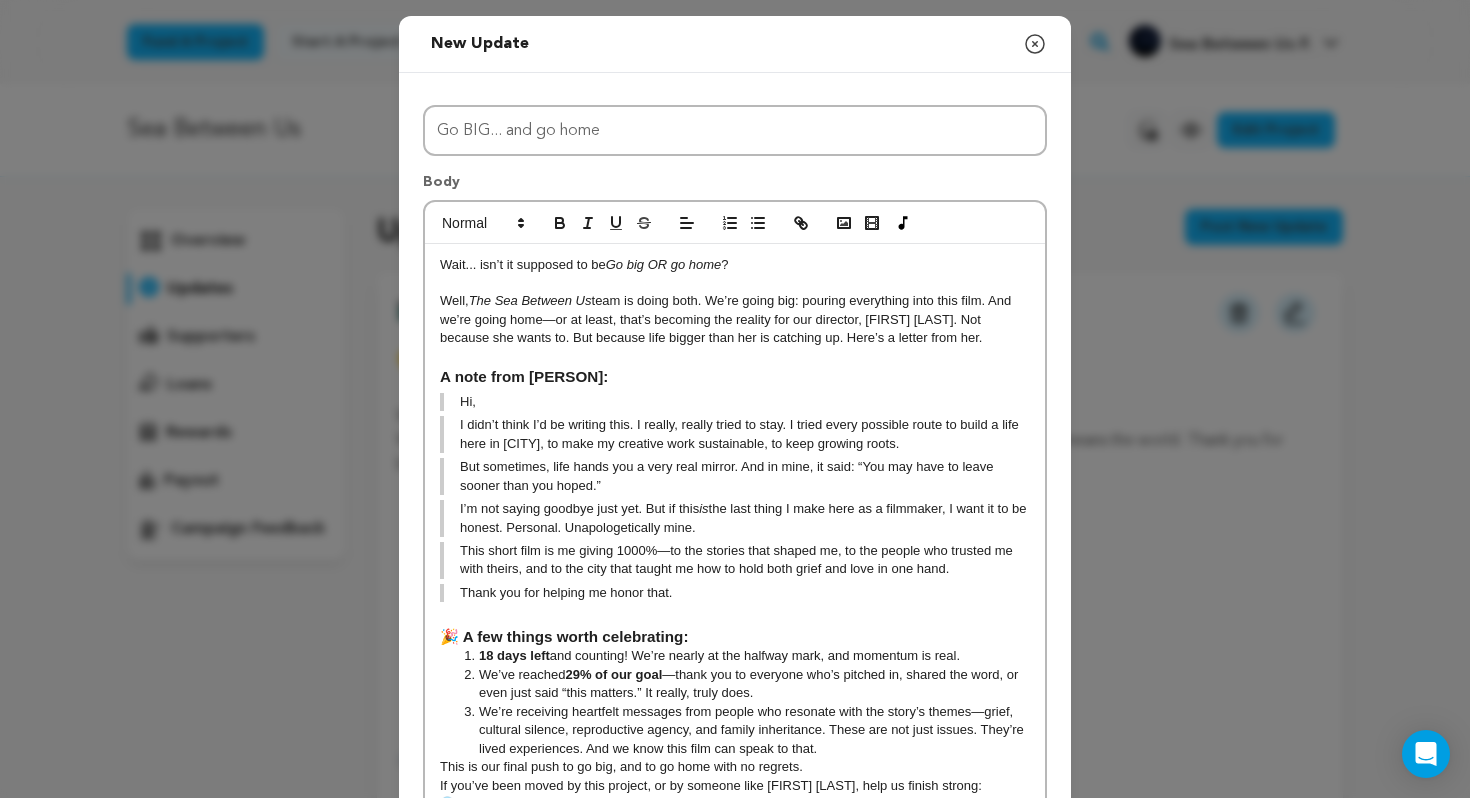 click on "Thank you for helping me honor that." at bounding box center (735, 593) 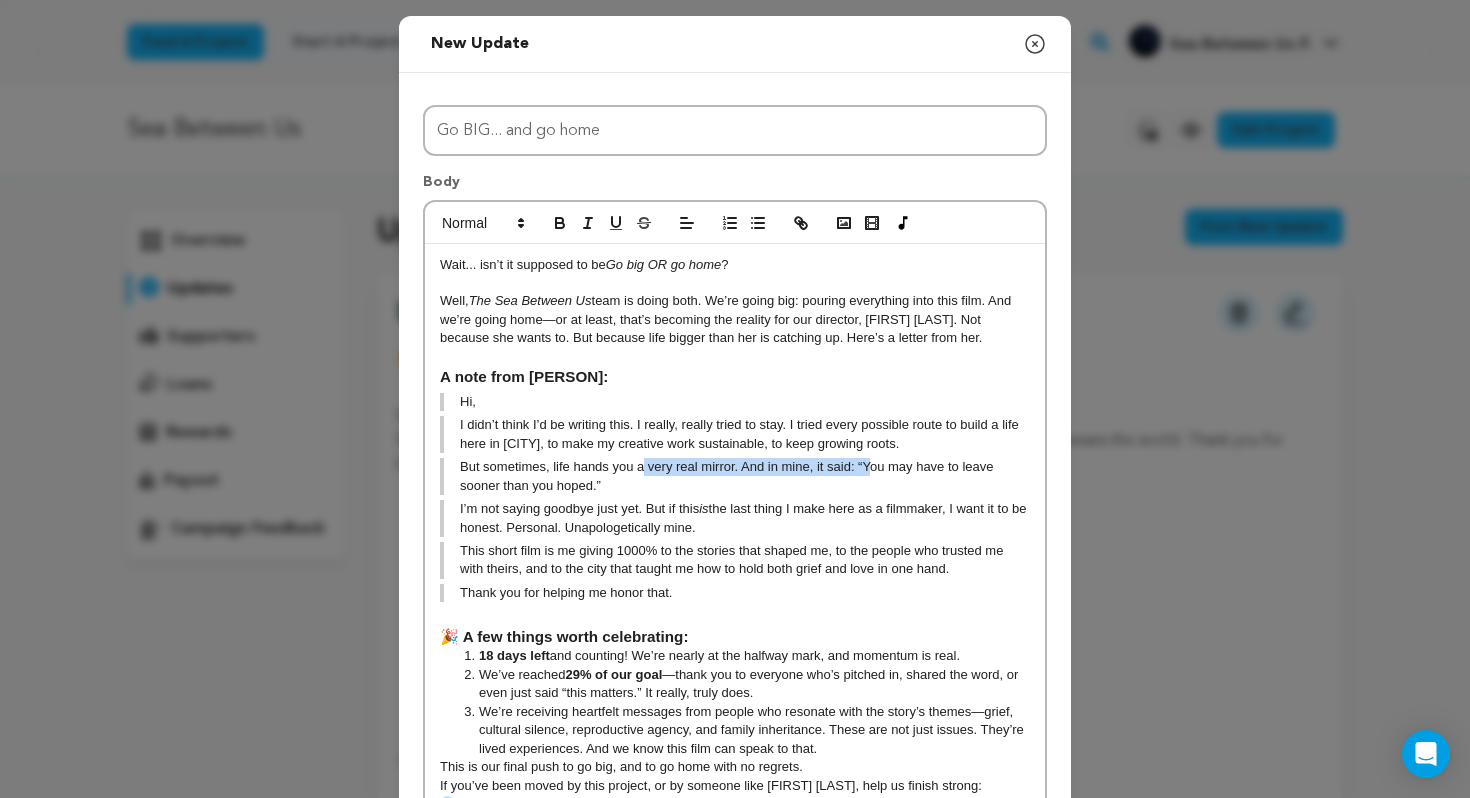 drag, startPoint x: 868, startPoint y: 468, endPoint x: 644, endPoint y: 476, distance: 224.1428 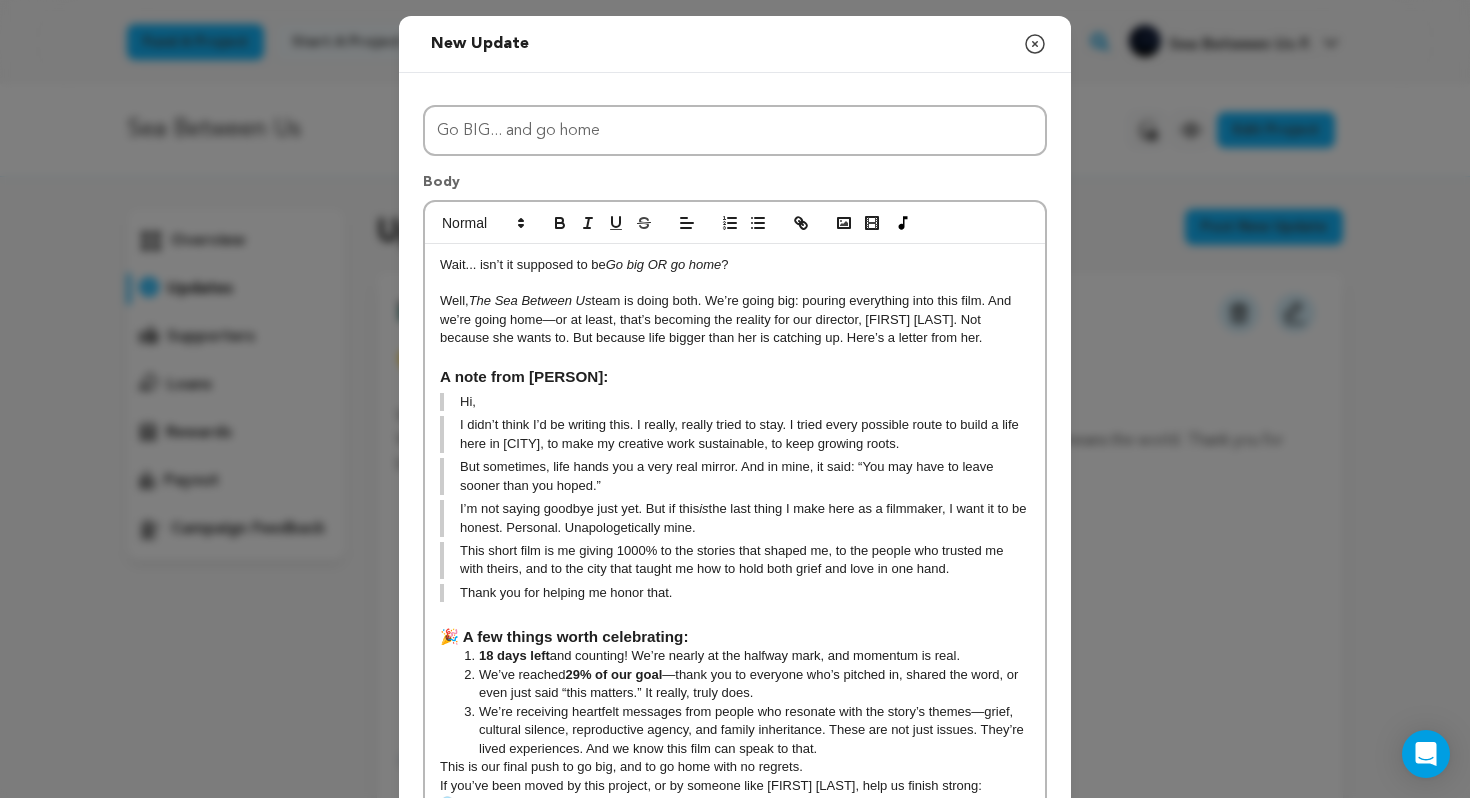 click on "But sometimes, life hands you a very real mirror. And in mine, it said: “You may have to leave sooner than you hoped.”" at bounding box center (735, 476) 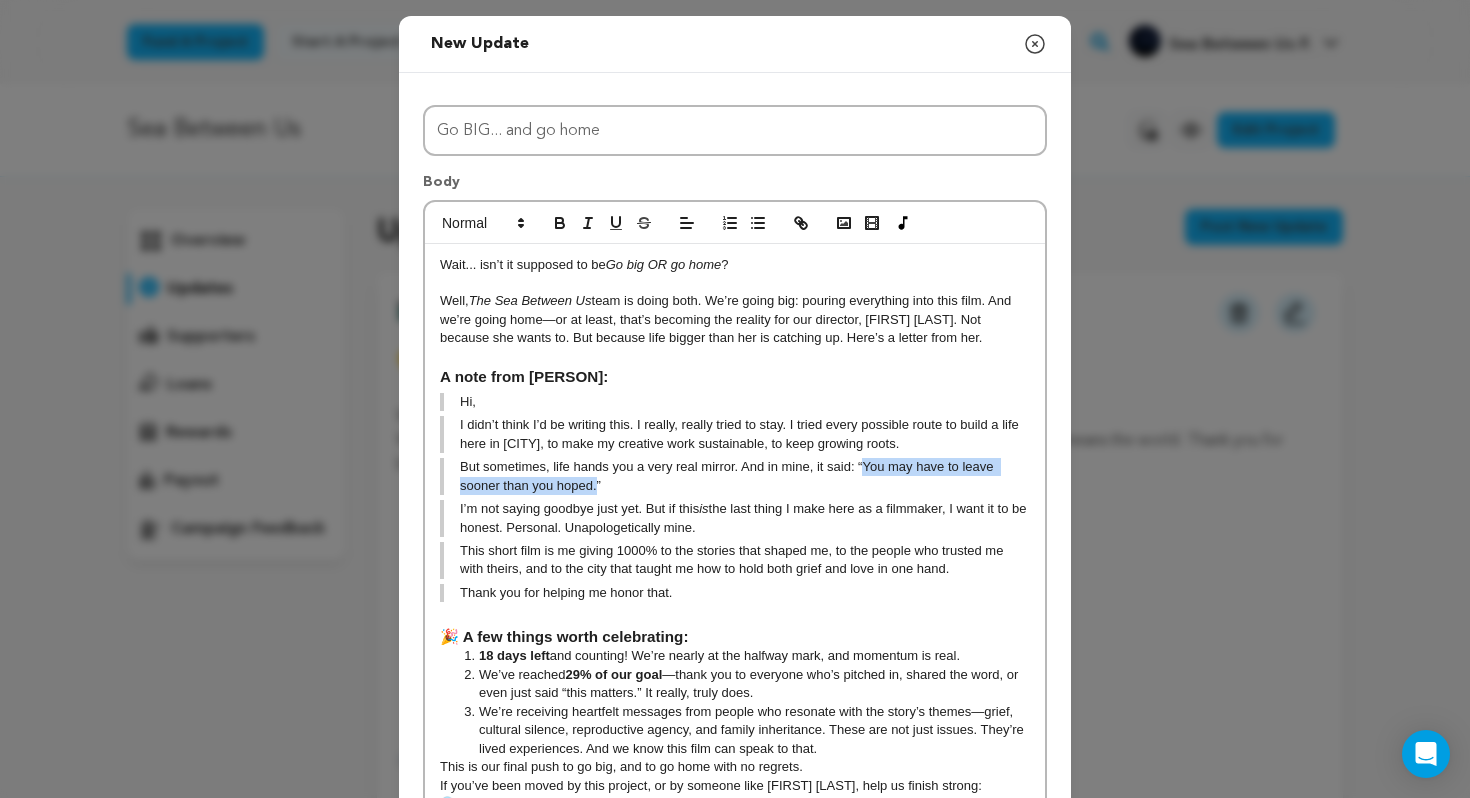 click on "But sometimes, life hands you a very real mirror. And in mine, it said: “You may have to leave sooner than you hoped.”" at bounding box center (735, 476) 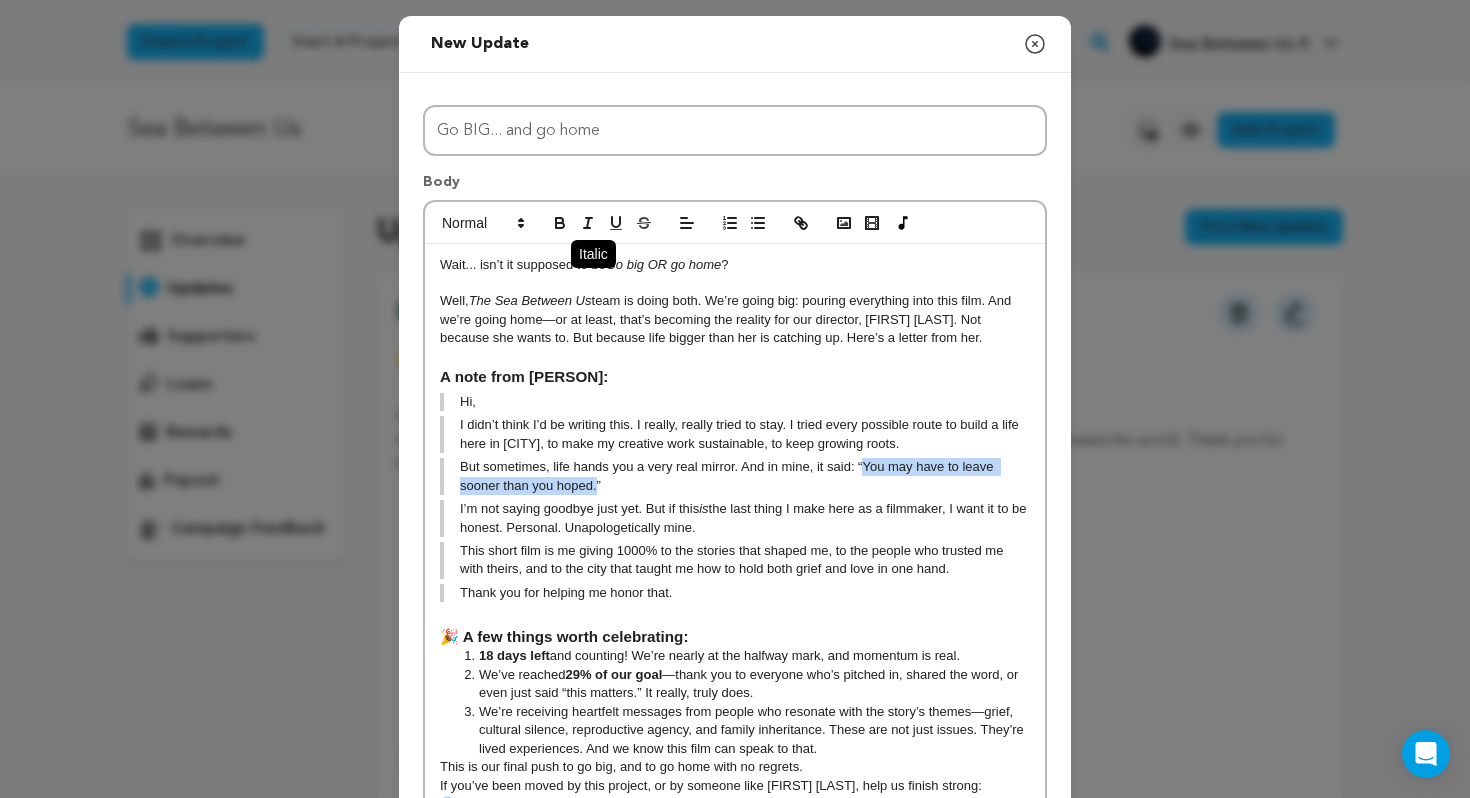 click 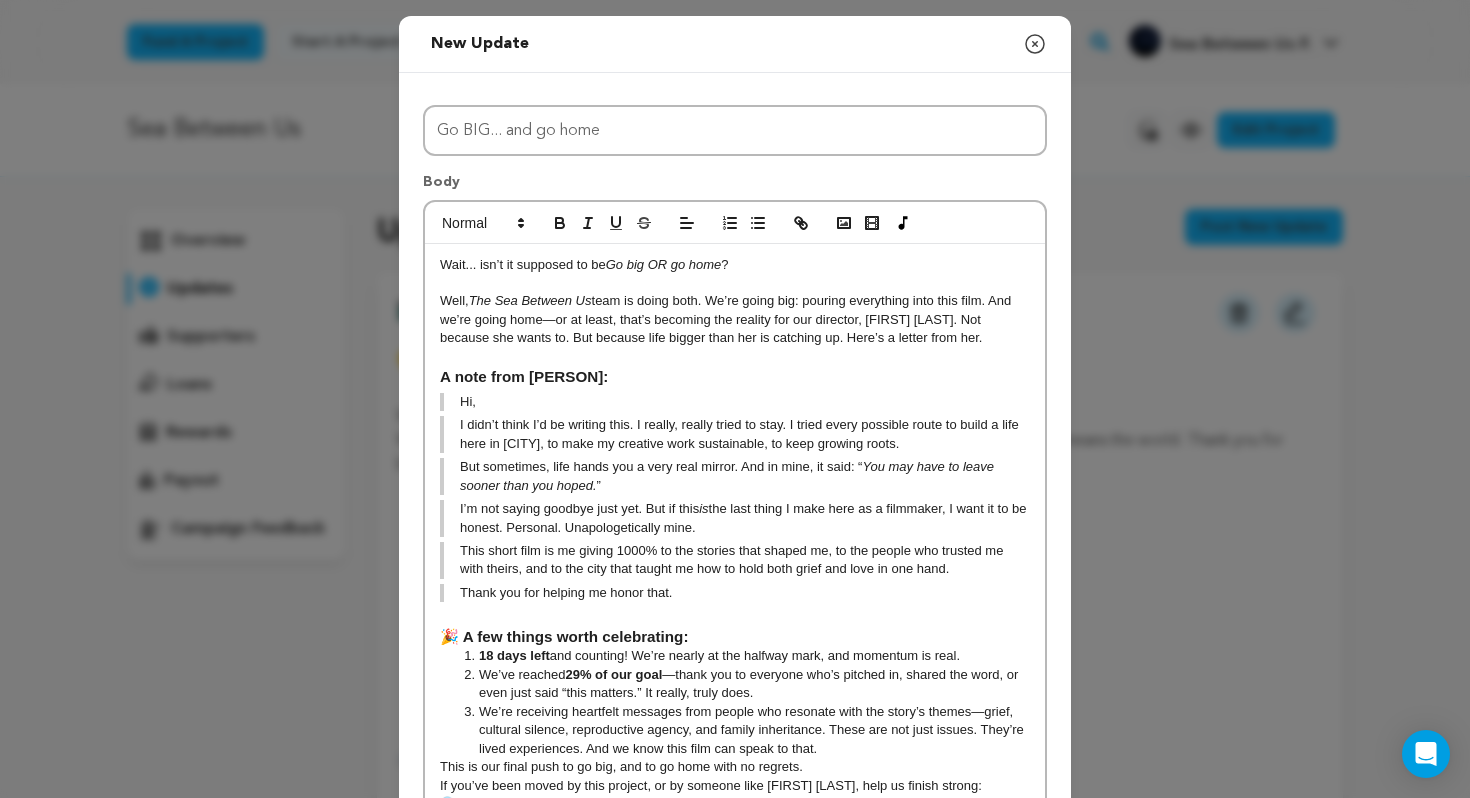 click on "Wait... isn’t it supposed to be  Go big OR go home ? Well,  The Sea Between Us  team is doing both. We’re going big: pouring everything into this film. And we’re going home—or at least, that’s becoming the reality for our director, Anne Yasmine. Not because she wants to. But because life bigger than her is catching up. Here’s a letter from her. A note from Yasmine: Hi, I didn’t think I’d be writing this. I really, really tried to stay. I tried every possible route to build a life here in NYC, to make my creative work sustainable, to keep growing roots. But sometimes, life hands you a very real mirror. And in mine, it said: “ You may have to leave sooner than you hoped. ” I’m not saying goodbye just yet. But if this  is  the last thing I make here as a filmmaker, I want it to be honest. Personal. Unapologetically mine. Thank you for helping me honor that. 🎉 A few things worth celebrating: 18 days left  and counting! We’re nearly at the halfway mark, and momentum is real. 🌊   📸" at bounding box center (735, 562) 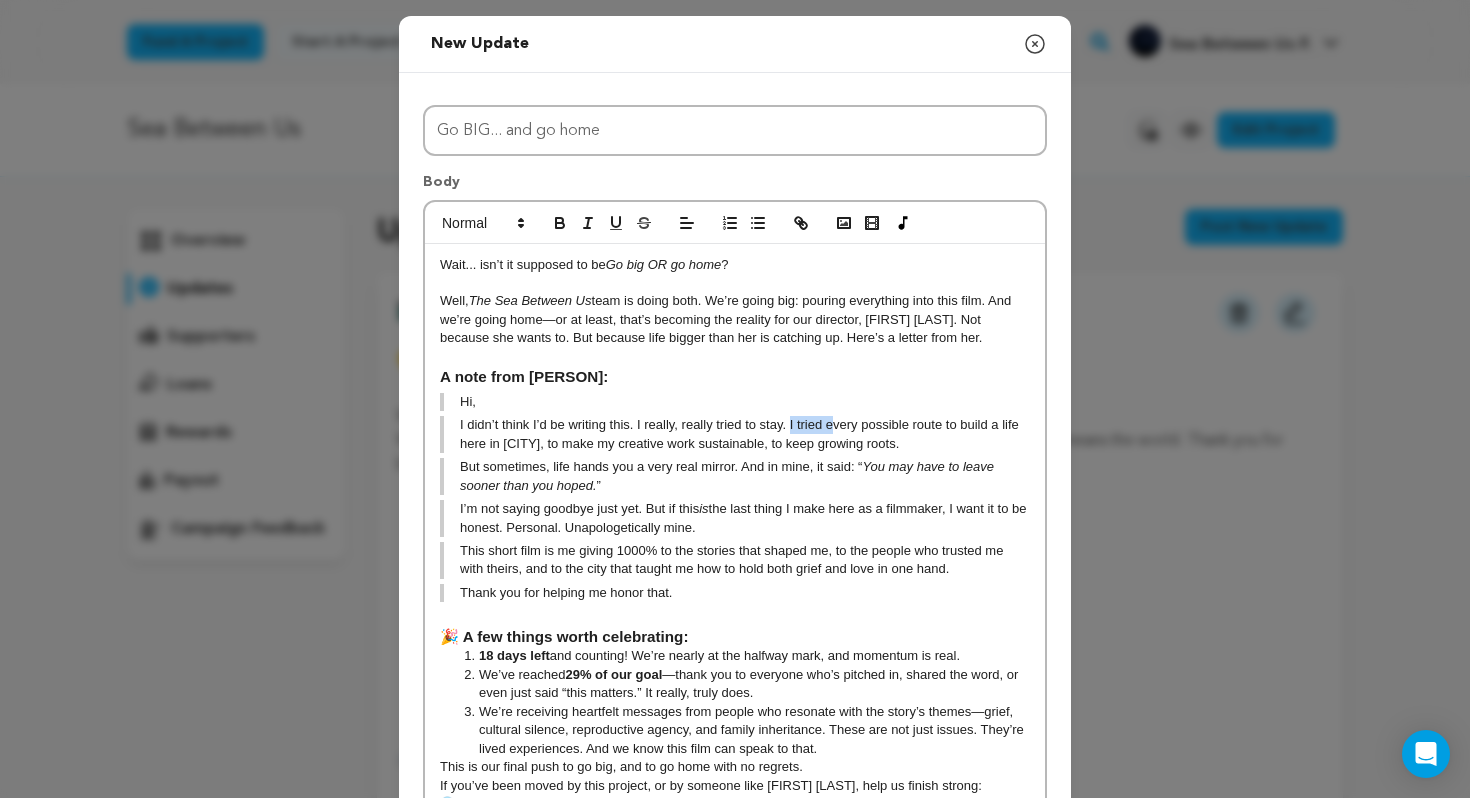 drag, startPoint x: 789, startPoint y: 424, endPoint x: 832, endPoint y: 425, distance: 43.011627 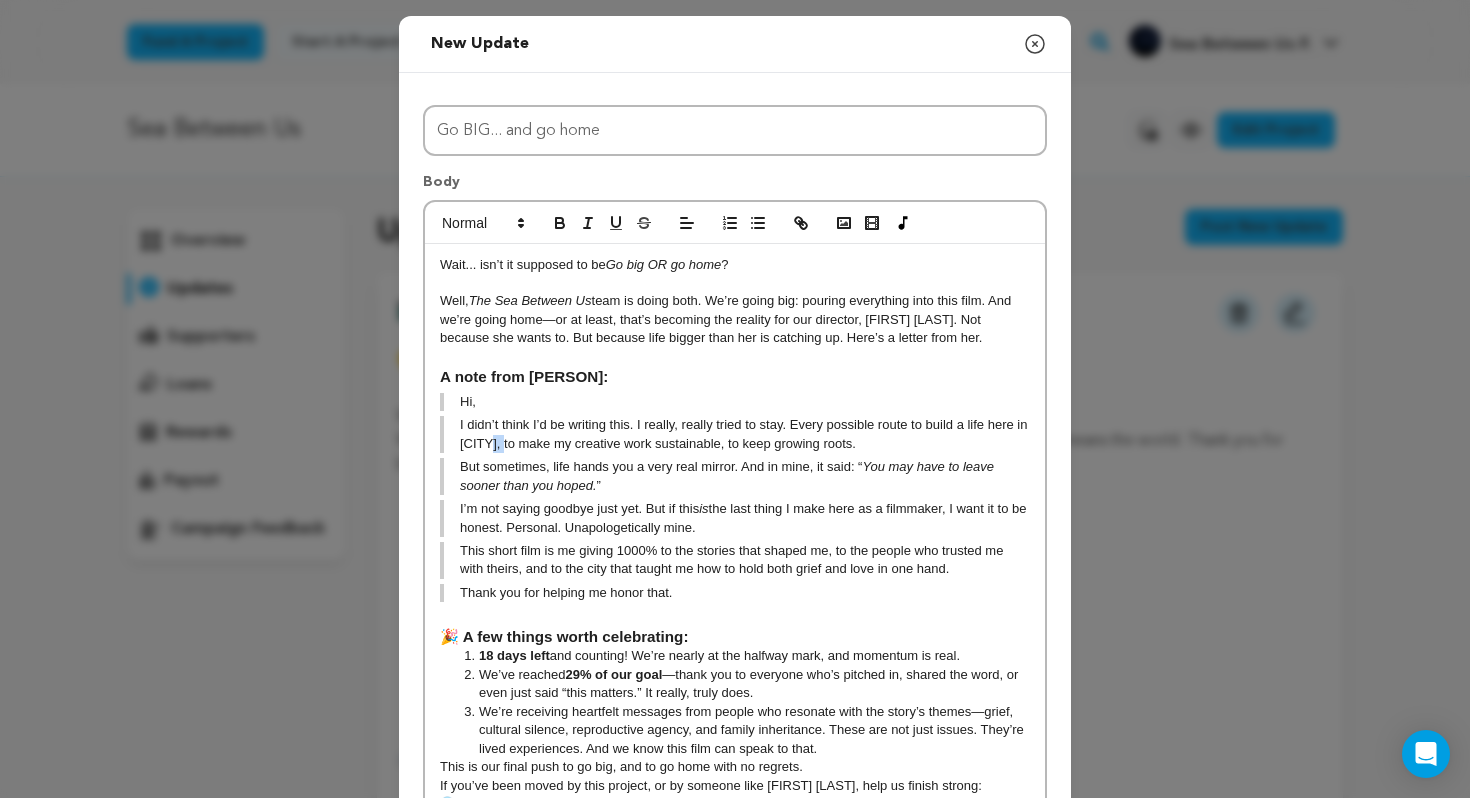 drag, startPoint x: 494, startPoint y: 445, endPoint x: 510, endPoint y: 446, distance: 16.03122 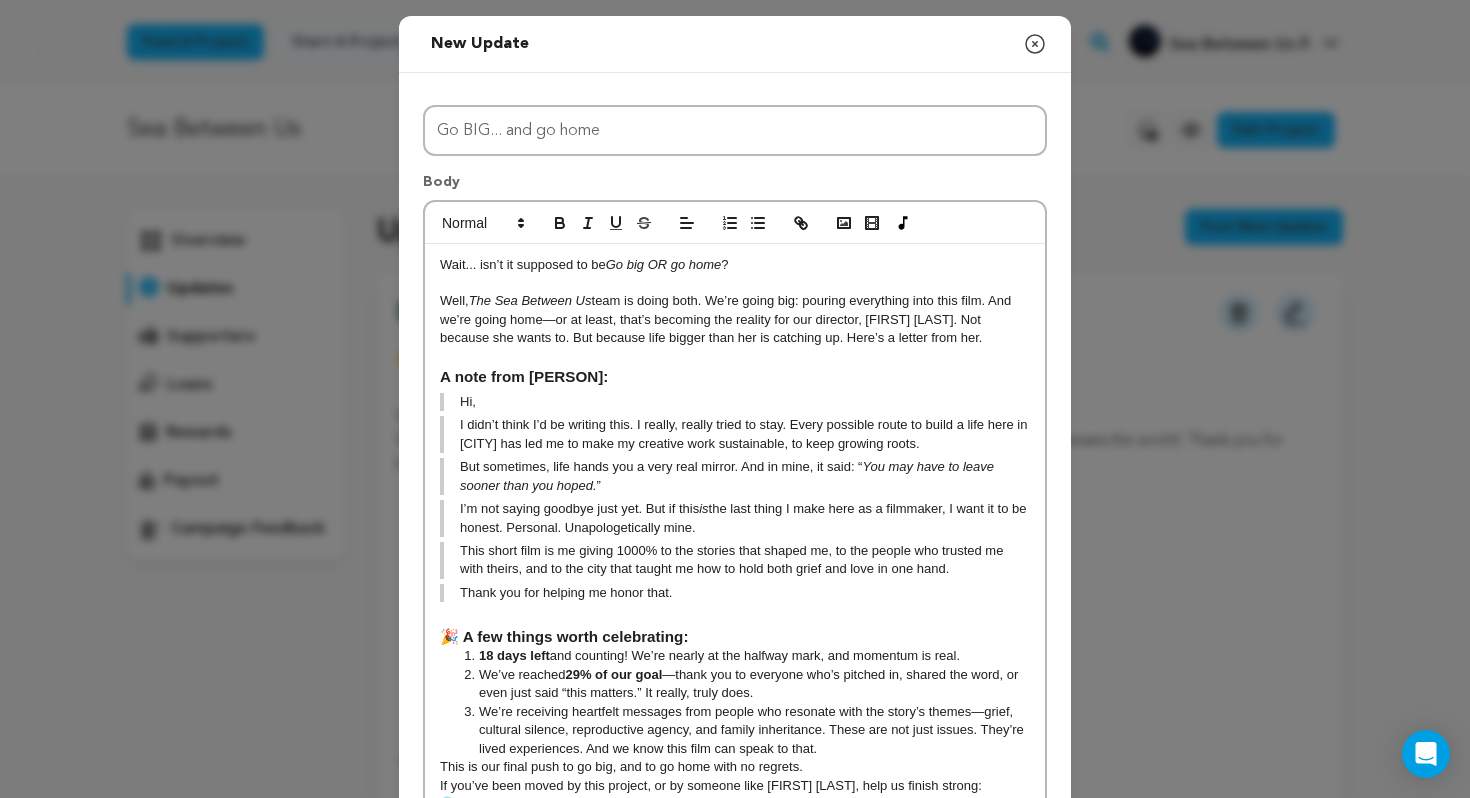 click on "I didn’t think I’d be writing this. I really, really tried to stay. Every possible route to build a life here in NYC has led me to make my creative work sustainable, to keep growing roots." at bounding box center [735, 434] 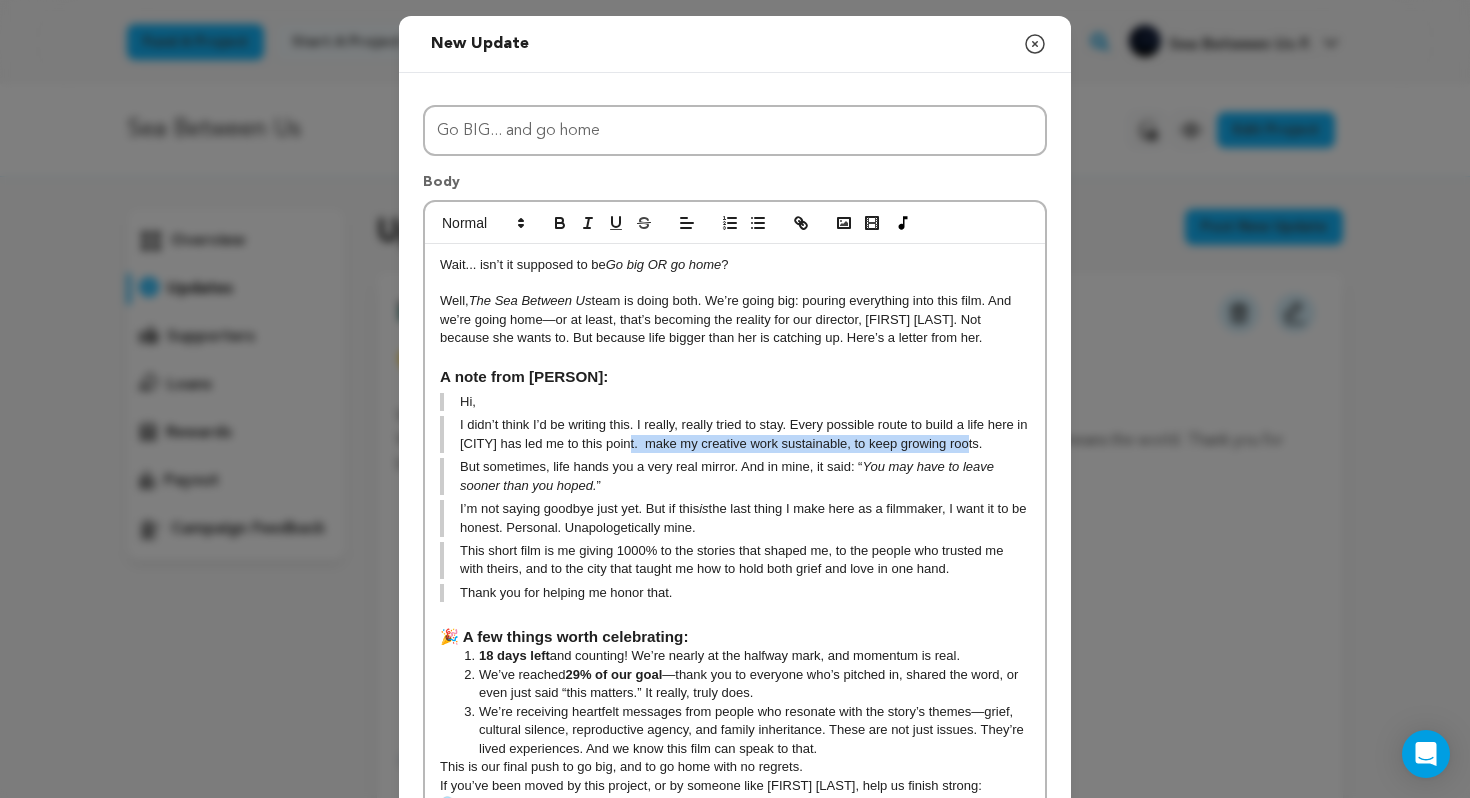 click on "I didn’t think I’d be writing this. I really, really tried to stay. Every possible route to build a life here in NYC has led me to this point.  make my creative work sustainable, to keep growing roots." at bounding box center [735, 434] 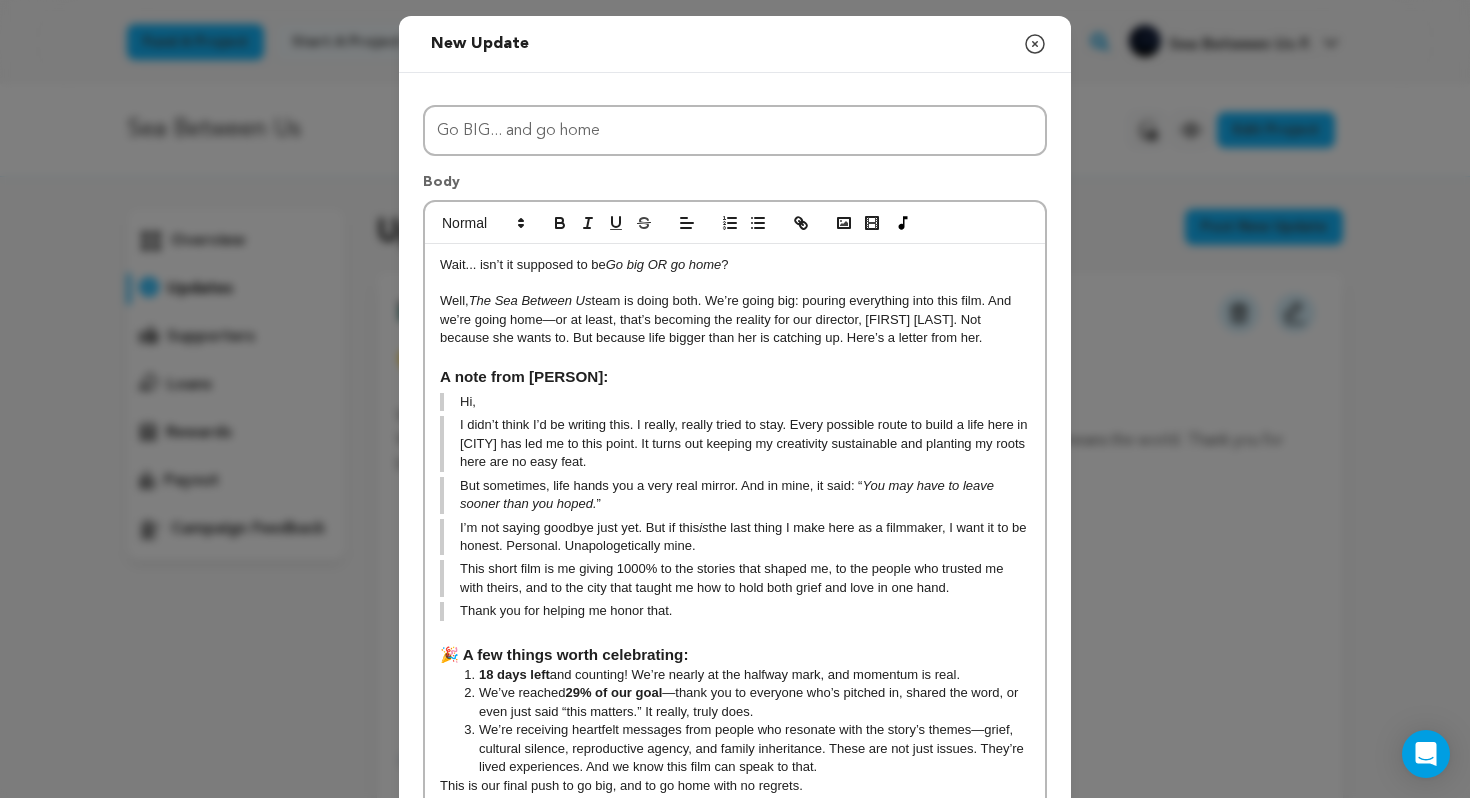 click on "But sometimes, life hands you a very real mirror. And in mine, it said: “ You may have to leave sooner than you hoped. ”" at bounding box center (735, 495) 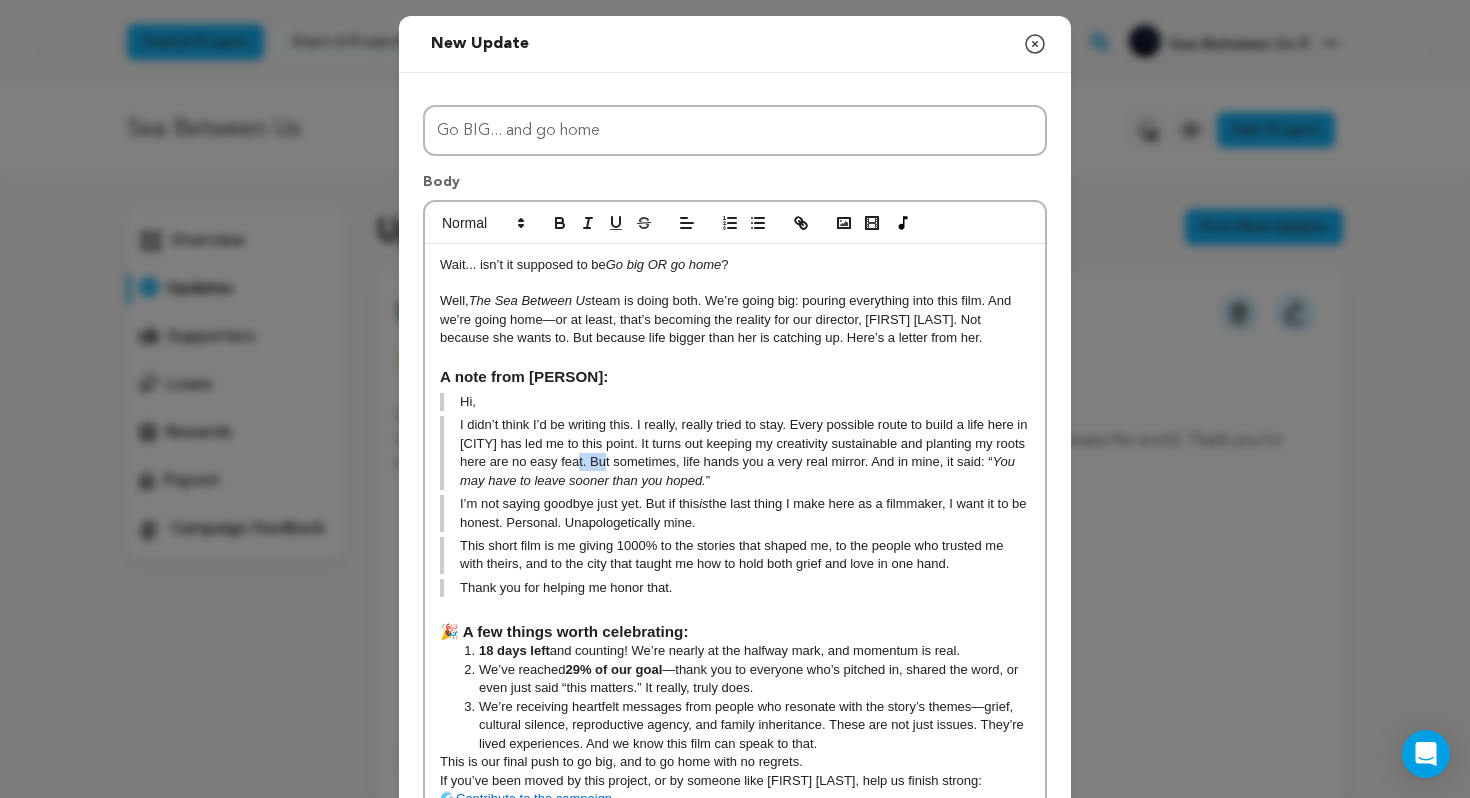 click on "I didn’t think I’d be writing this. I really, really tried to stay. Every possible route to build a life here in NYC has led me to this point. It turns out keeping my creativity sustainable and planting my roots here are no easy feat. But sometimes, life hands you a very real mirror. And in mine, it said: “ You may have to leave sooner than you hoped. ”" at bounding box center (735, 453) 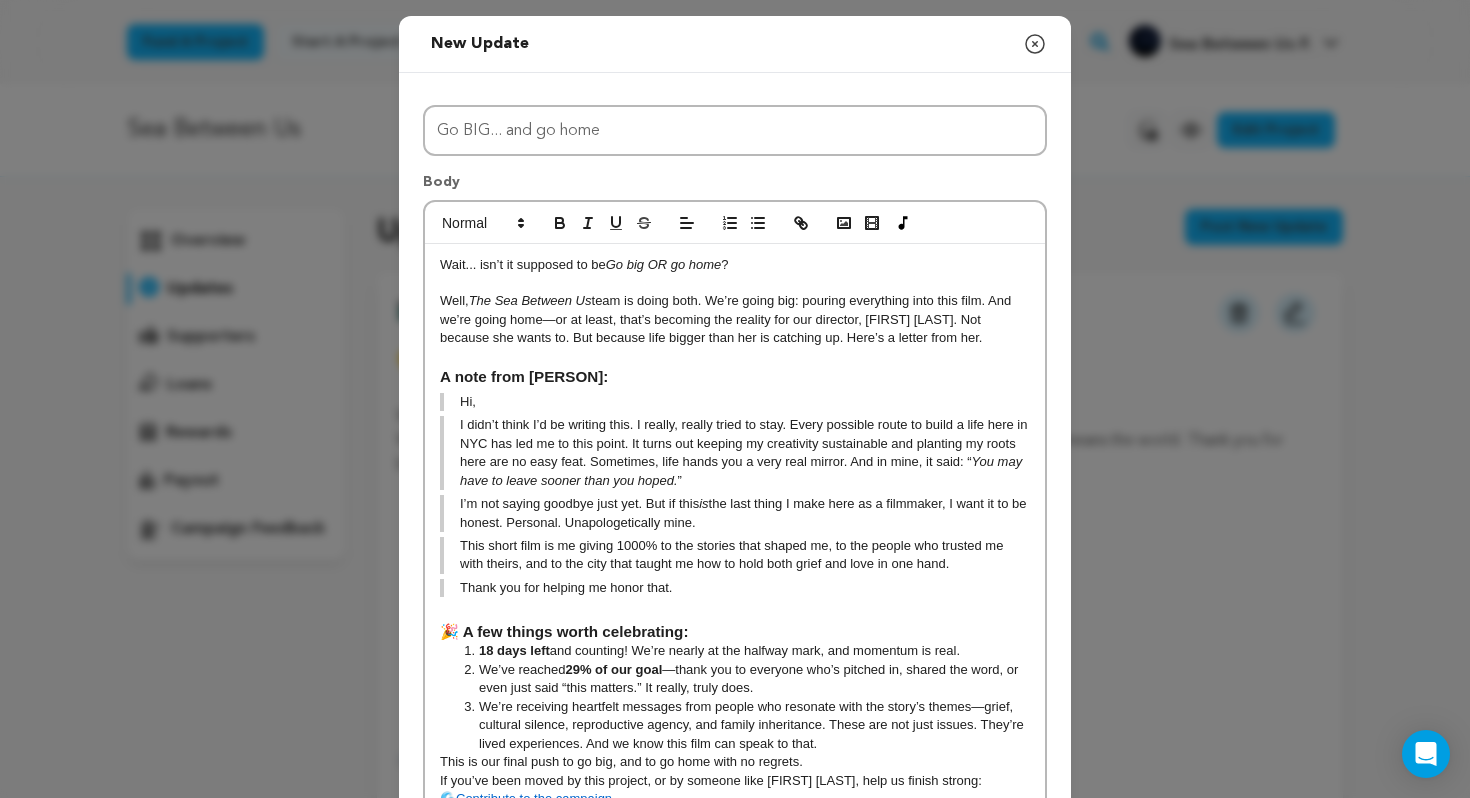 click on "I didn’t think I’d be writing this. I really, really tried to stay. Every possible route to build a life here in NYC has led me to this point. It turns out keeping my creativity sustainable and planting my roots here are no easy feat. Sometimes, life hands you a very real mirror. And in mine, it said: “ You may have to leave sooner than you hoped. ”" at bounding box center (735, 453) 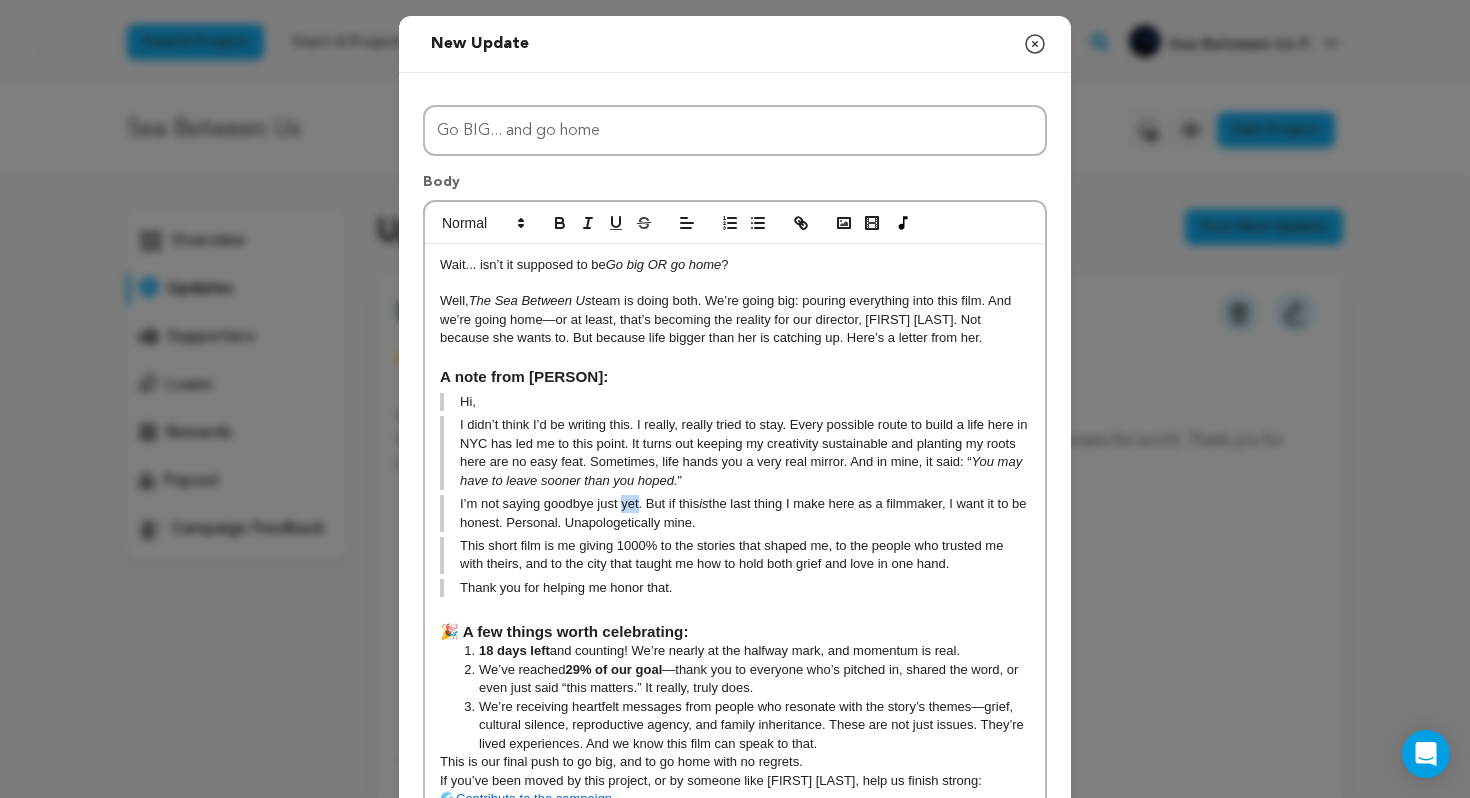 click on "I’m not saying goodbye just yet. But if this  is  the last thing I make here as a filmmaker, I want it to be honest. Personal. Unapologetically mine." at bounding box center (735, 513) 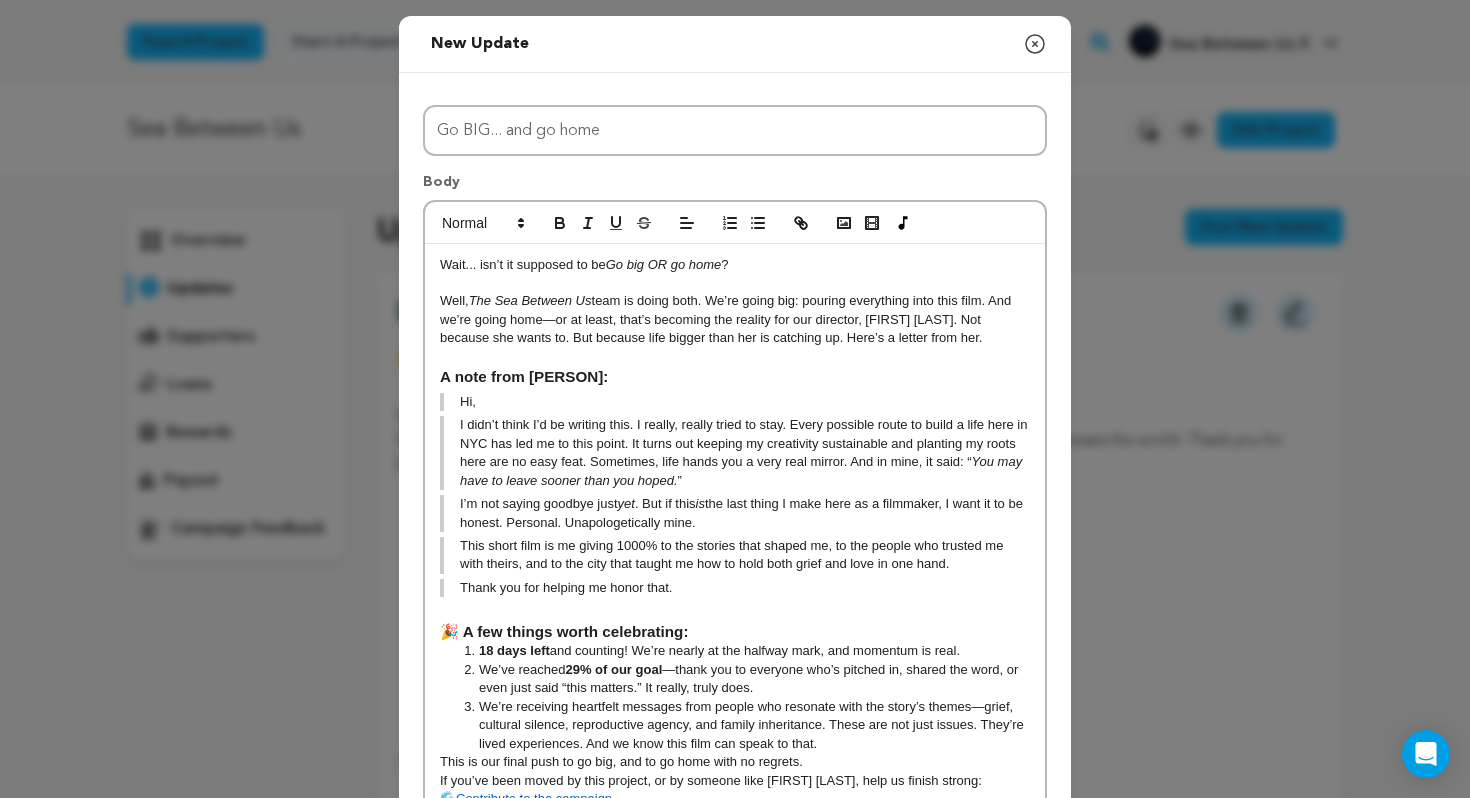 click on "I’m not saying goodbye just  yet . But if this  is  the last thing I make here as a filmmaker, I want it to be honest. Personal. Unapologetically mine." at bounding box center (735, 513) 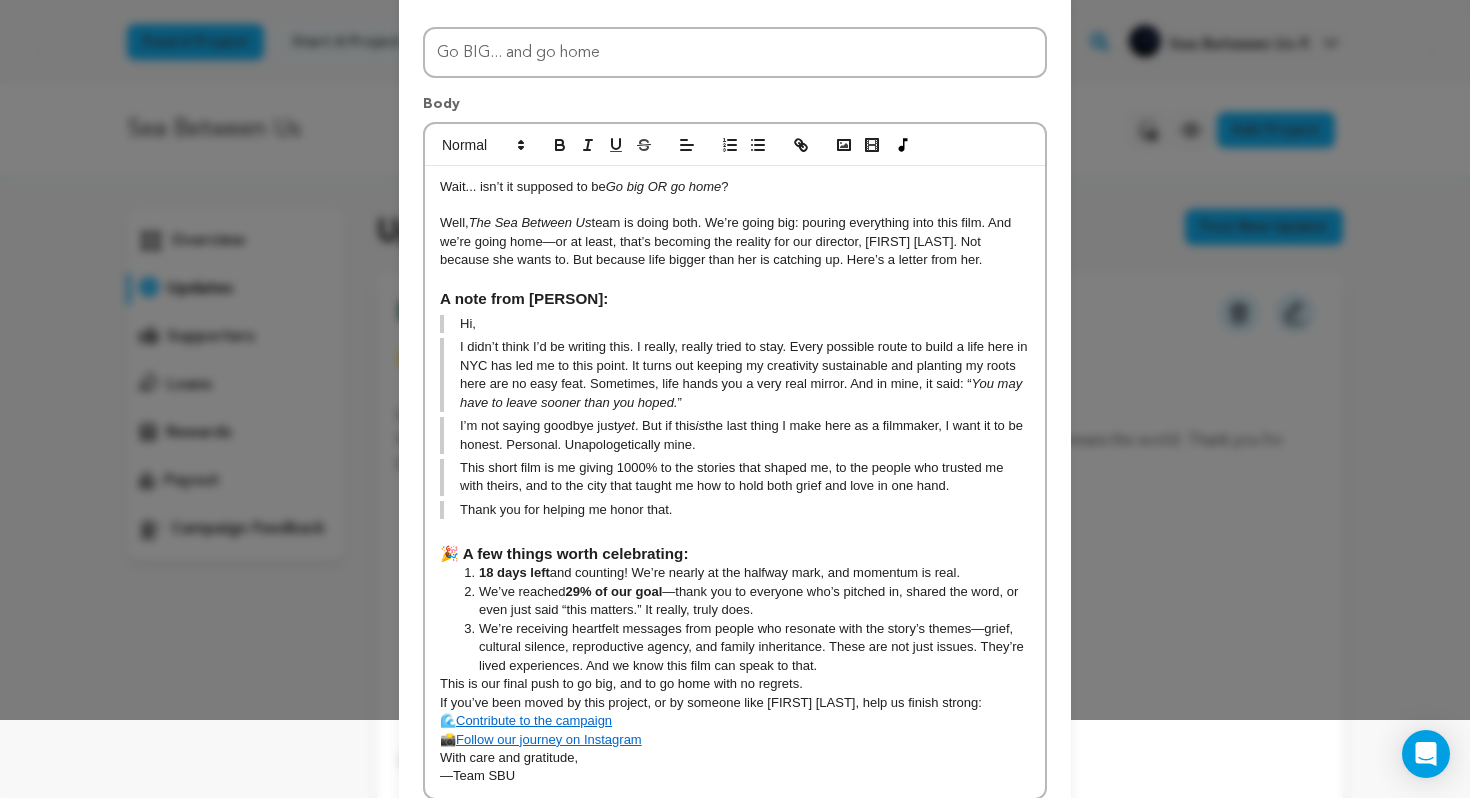 scroll, scrollTop: 189, scrollLeft: 0, axis: vertical 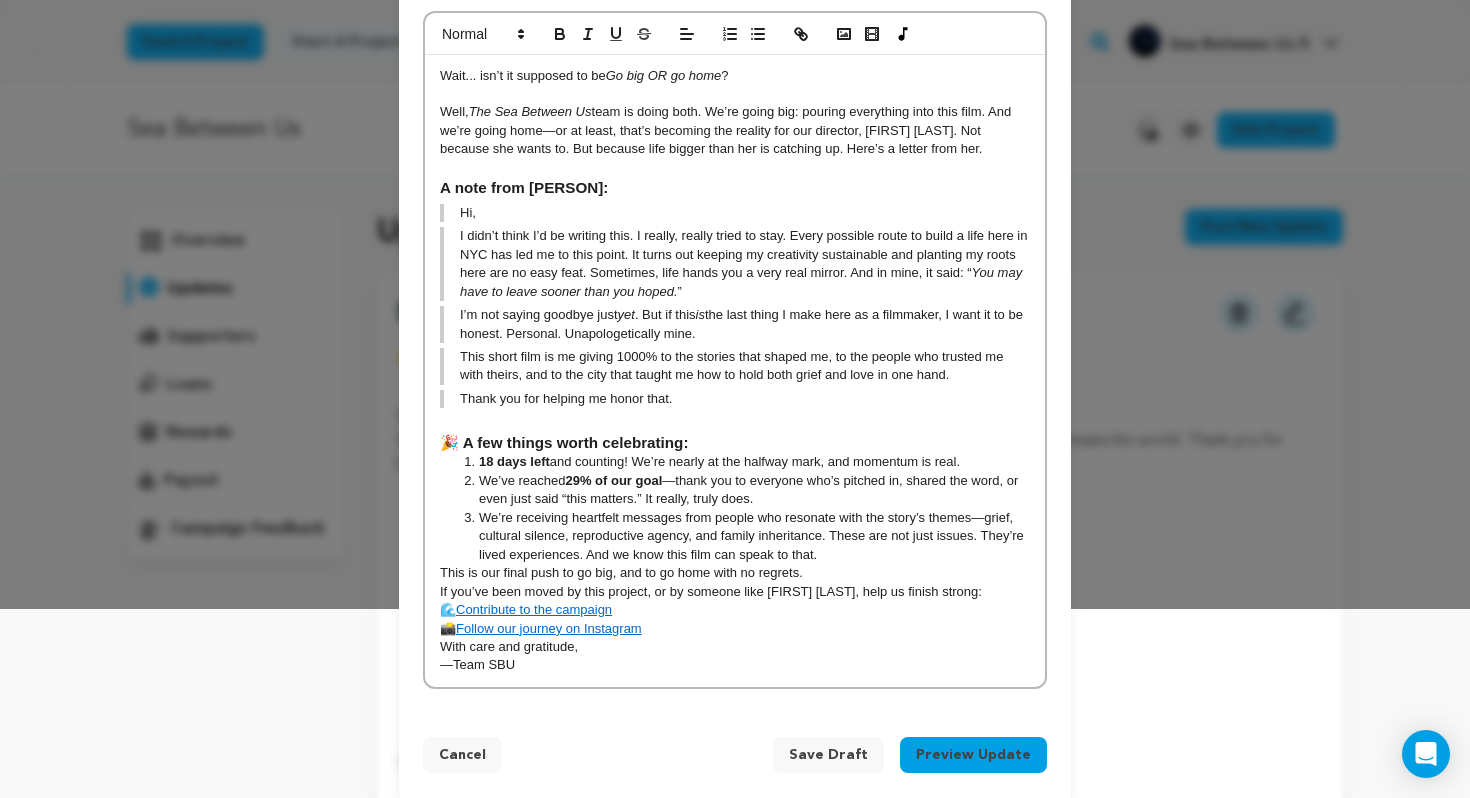 click on "We’re receiving heartfelt messages from people who resonate with the story’s themes—grief, cultural silence, reproductive agency, and family inheritance. These are not just issues. They’re lived experiences. And we know this film can speak to that." at bounding box center [745, 536] 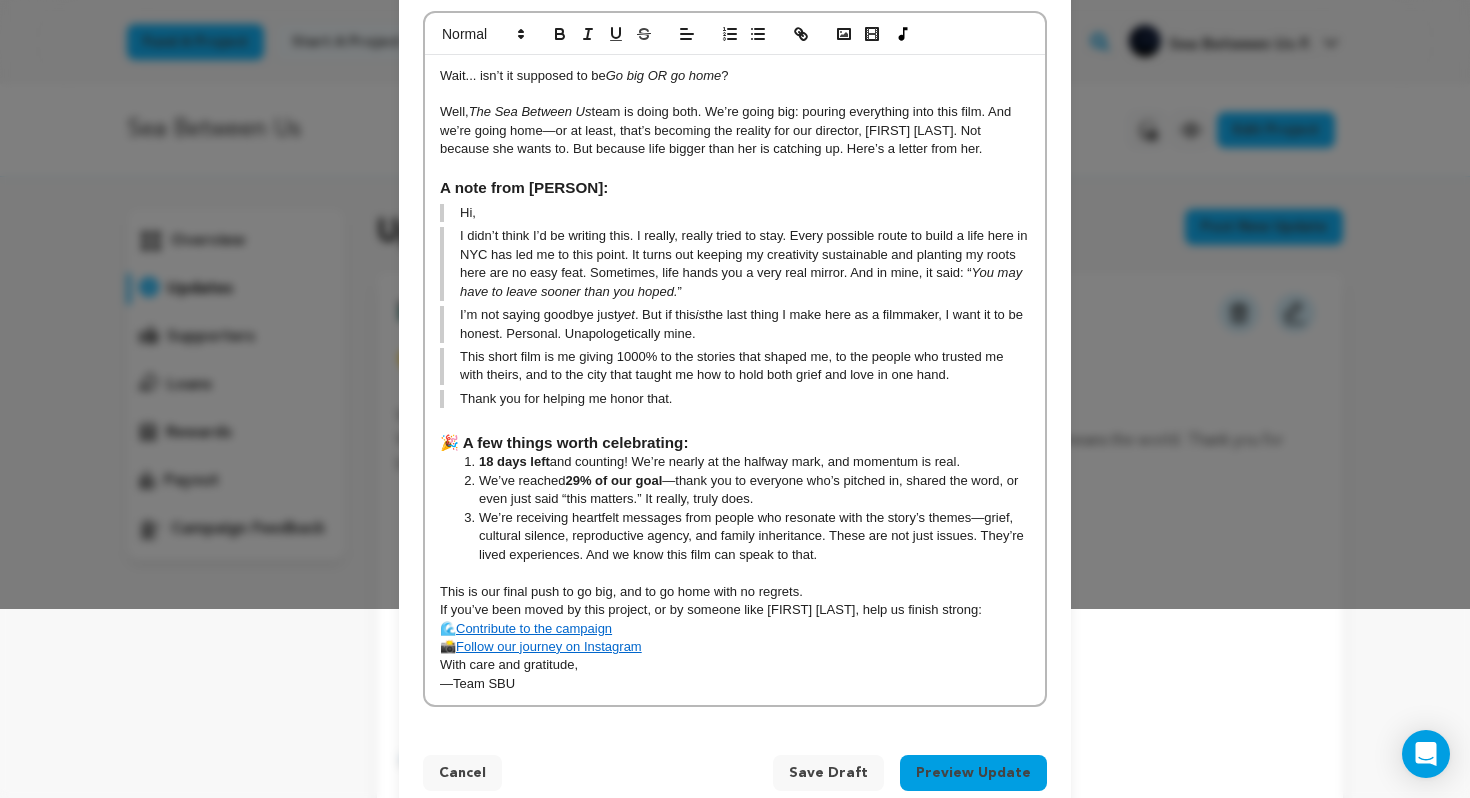 click on "We’re receiving heartfelt messages from people who resonate with the story’s themes—grief, cultural silence, reproductive agency, and family inheritance. These are not just issues. They’re lived experiences. And we know this film can speak to that." at bounding box center (745, 536) 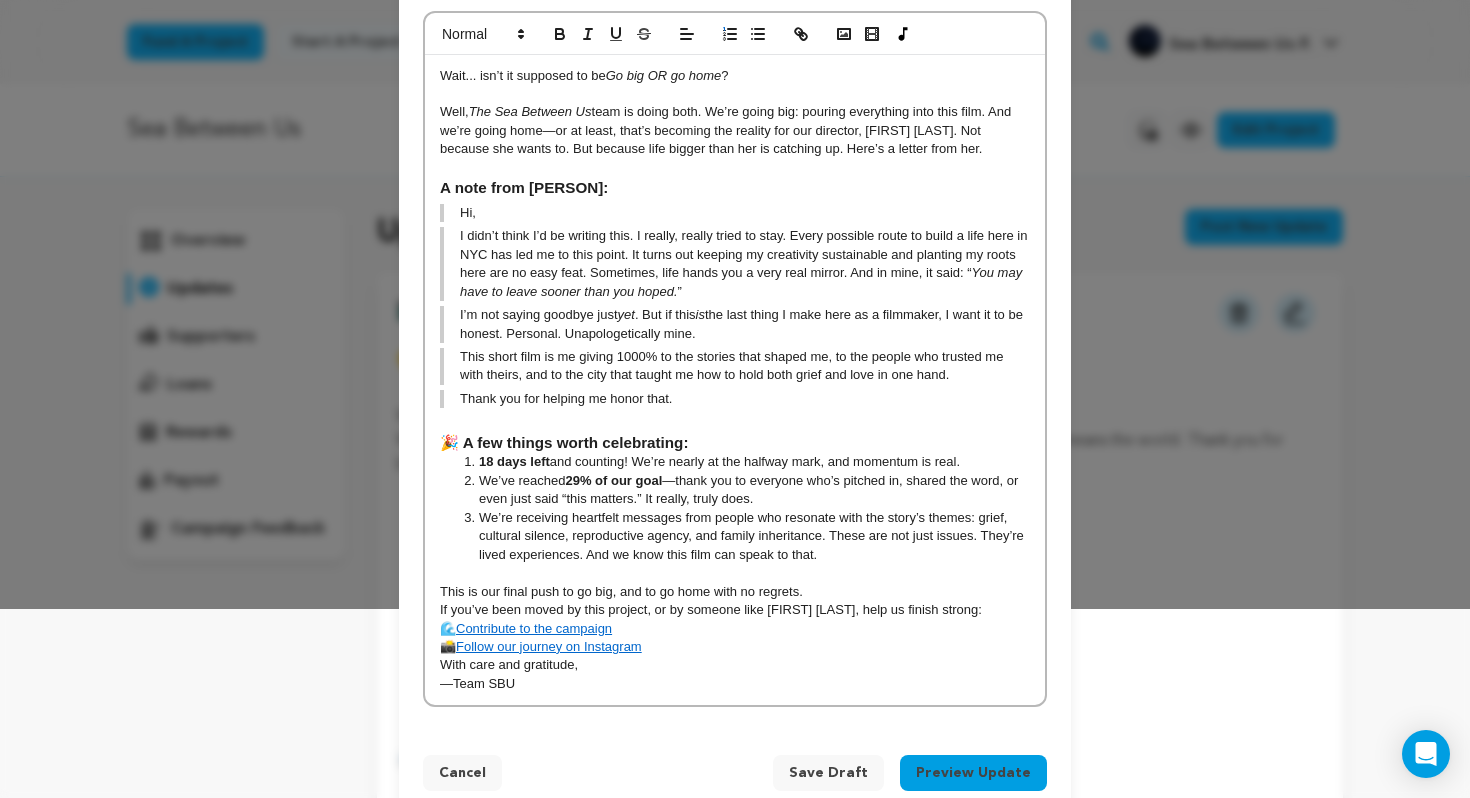 click on "We’ve reached  29% of our goal —thank you to everyone who’s pitched in, shared the word, or even just said “this matters.” It really, truly does." at bounding box center (745, 490) 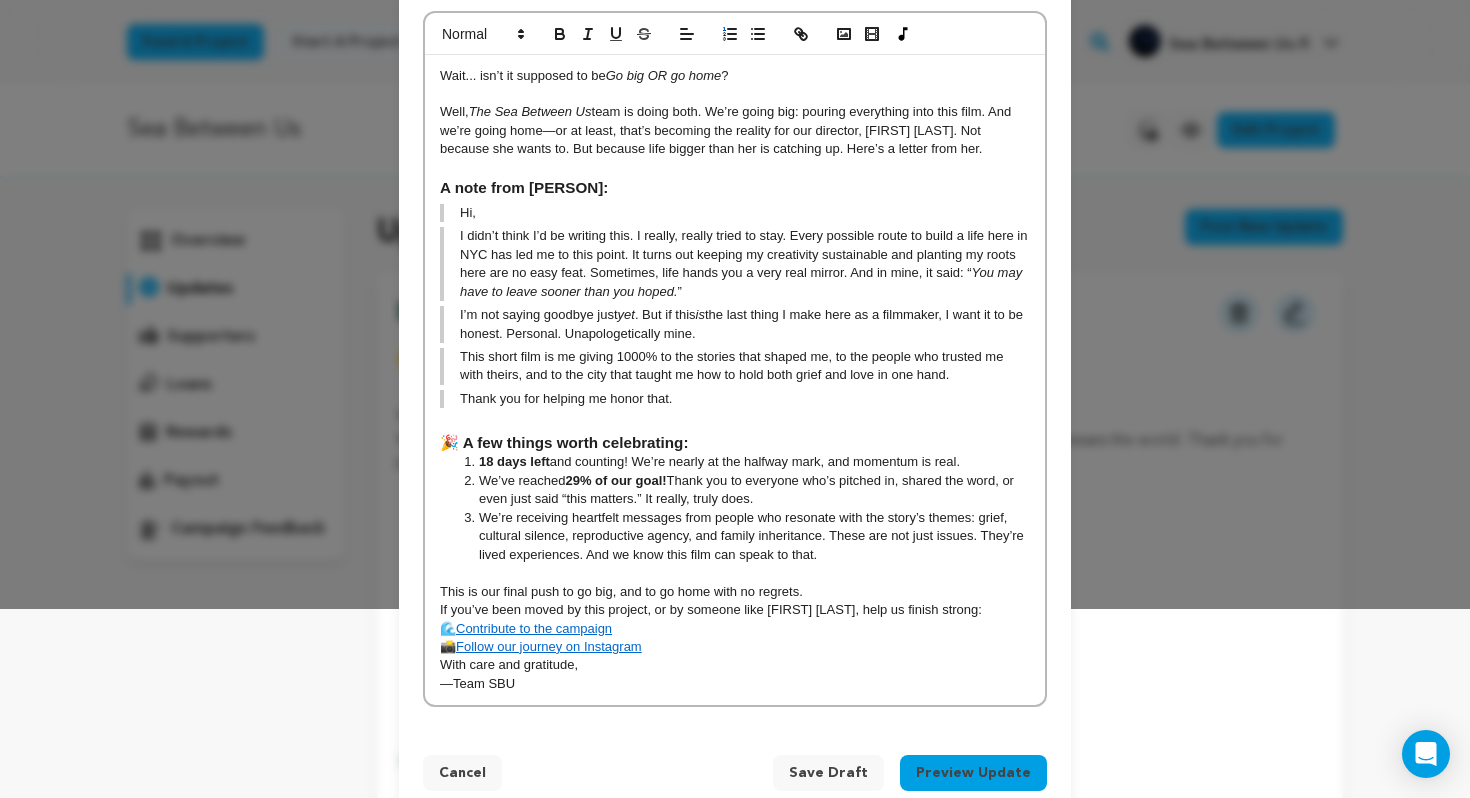 scroll, scrollTop: 231, scrollLeft: 0, axis: vertical 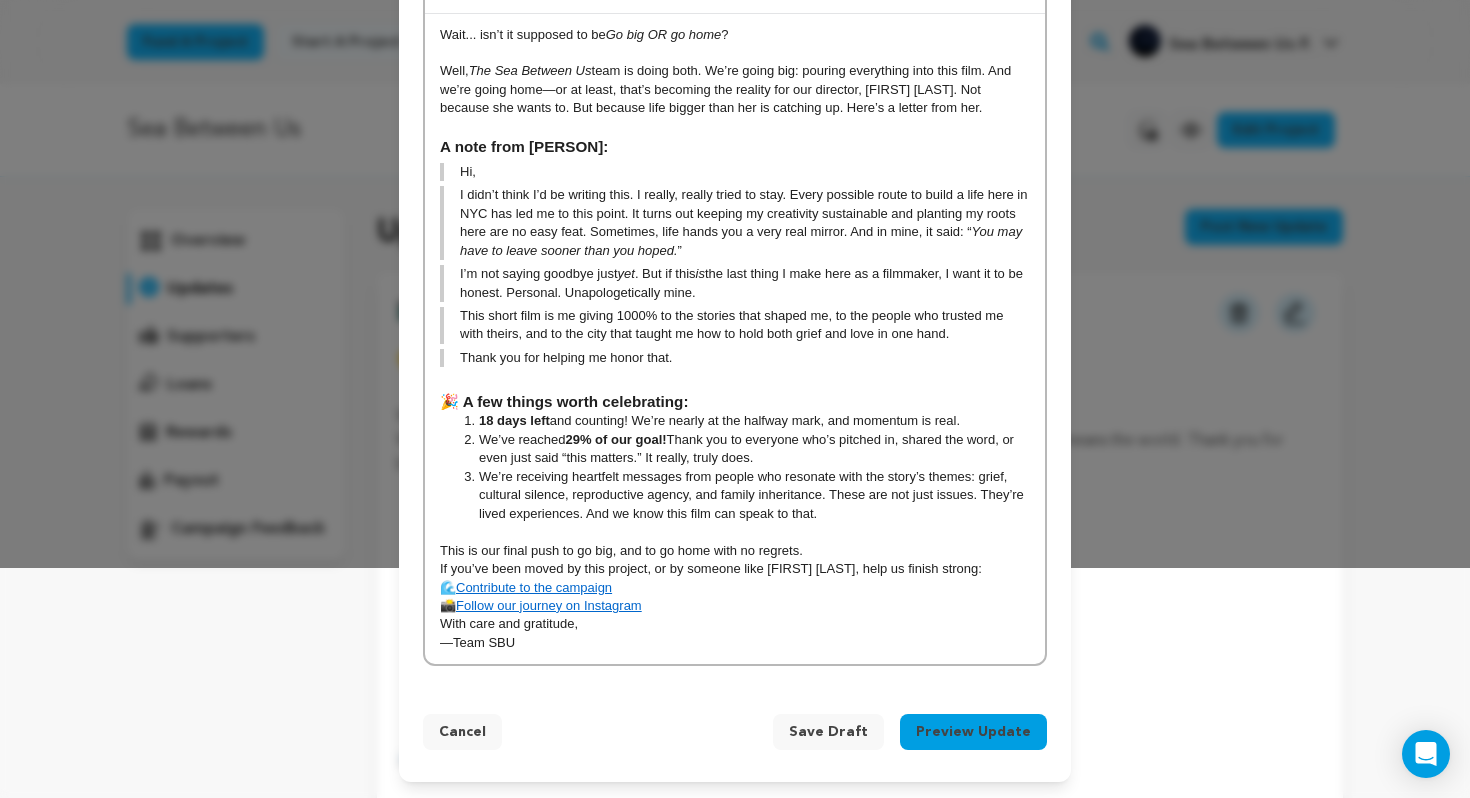 click on "With care and gratitude," at bounding box center (735, 624) 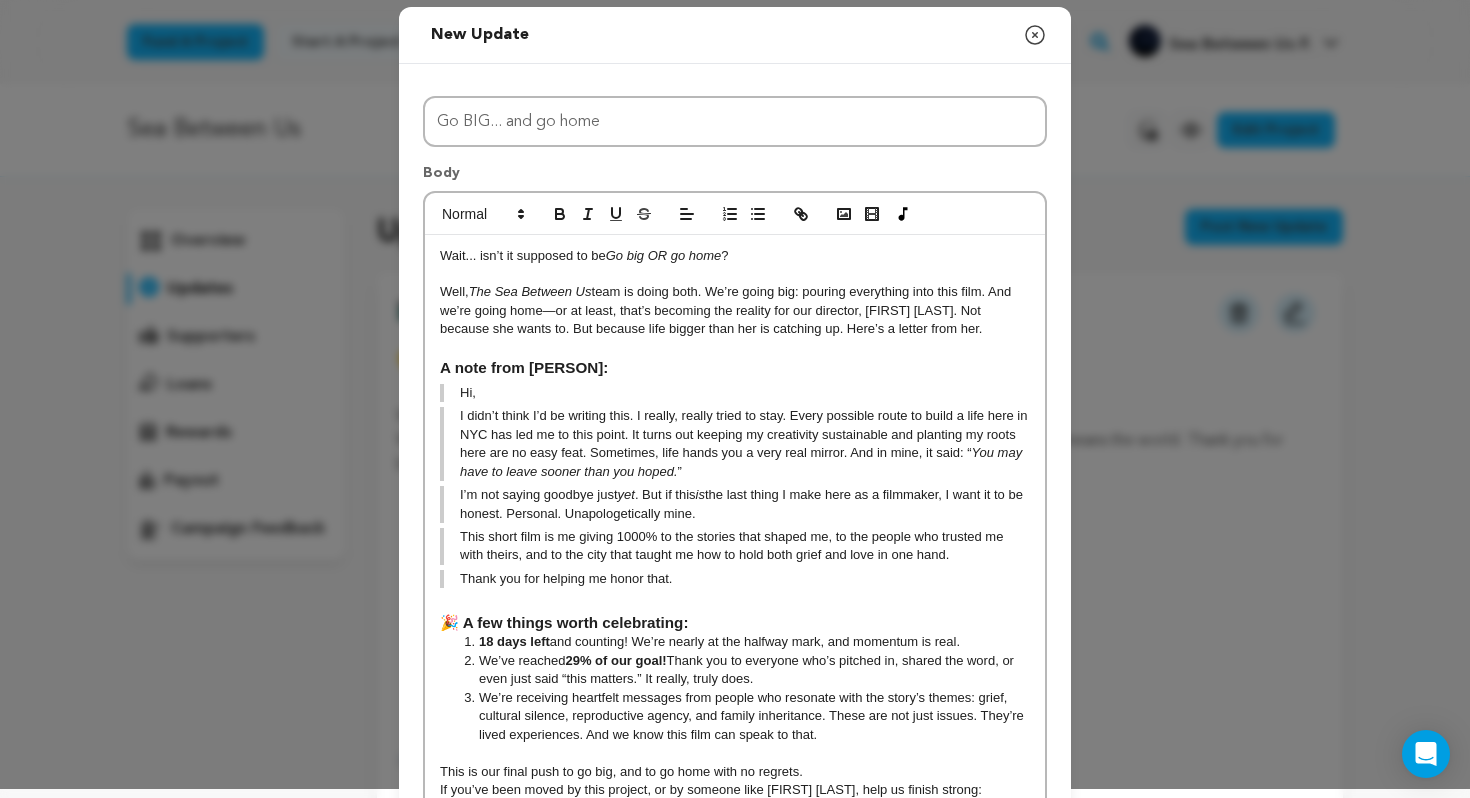 scroll, scrollTop: 6, scrollLeft: 0, axis: vertical 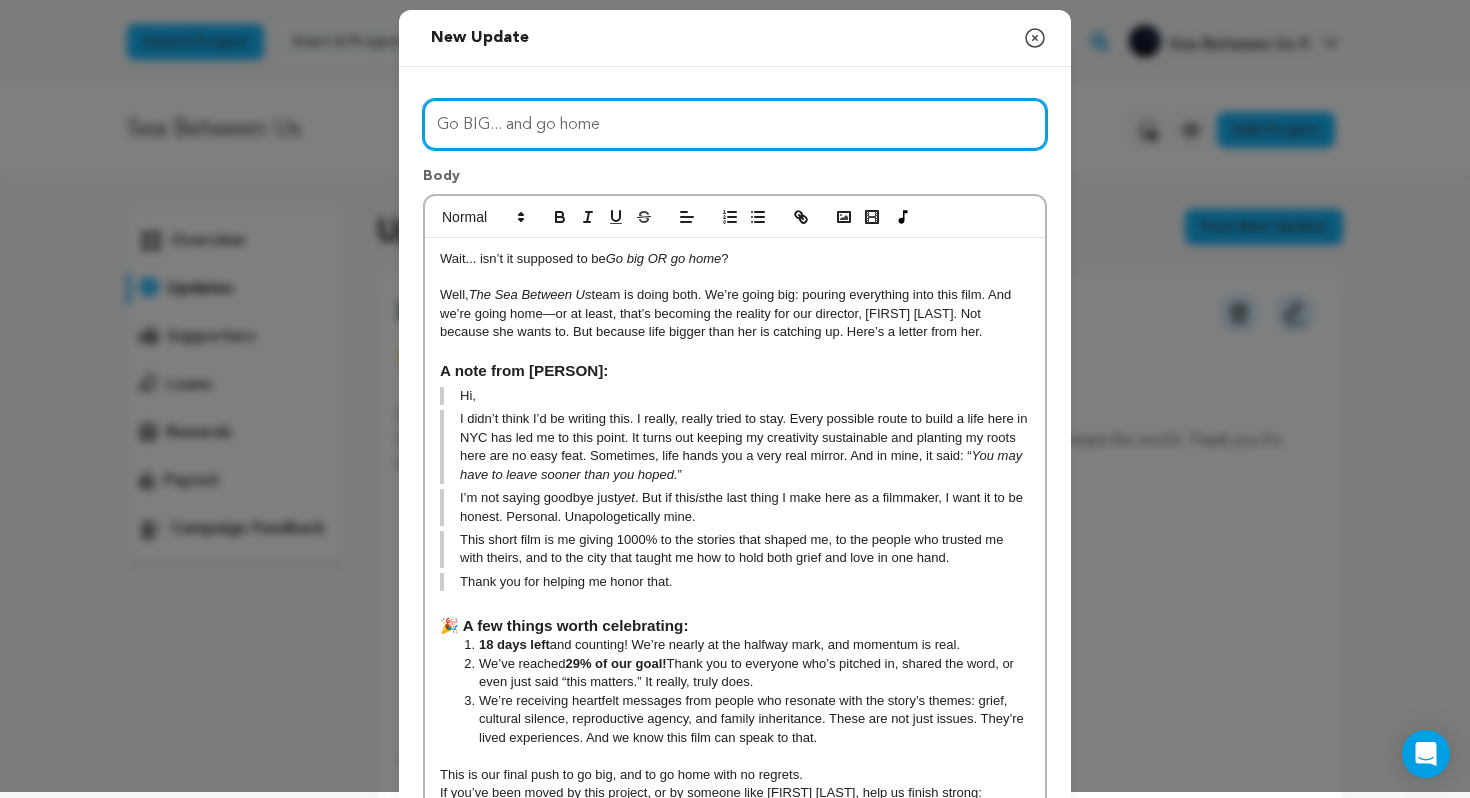 click on "Go BIG... and go home" at bounding box center [735, 124] 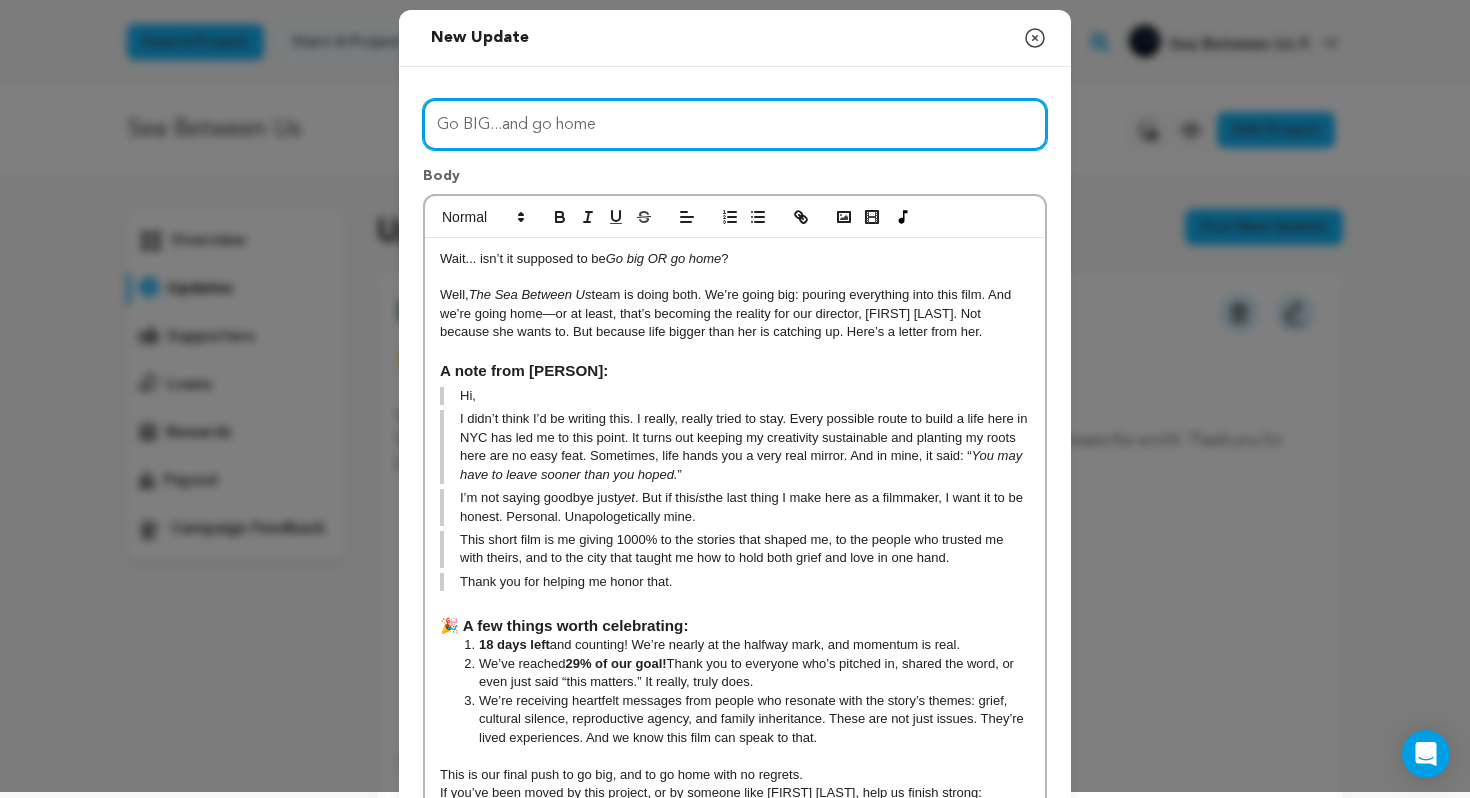click on "Go BIG...and go home" at bounding box center [735, 124] 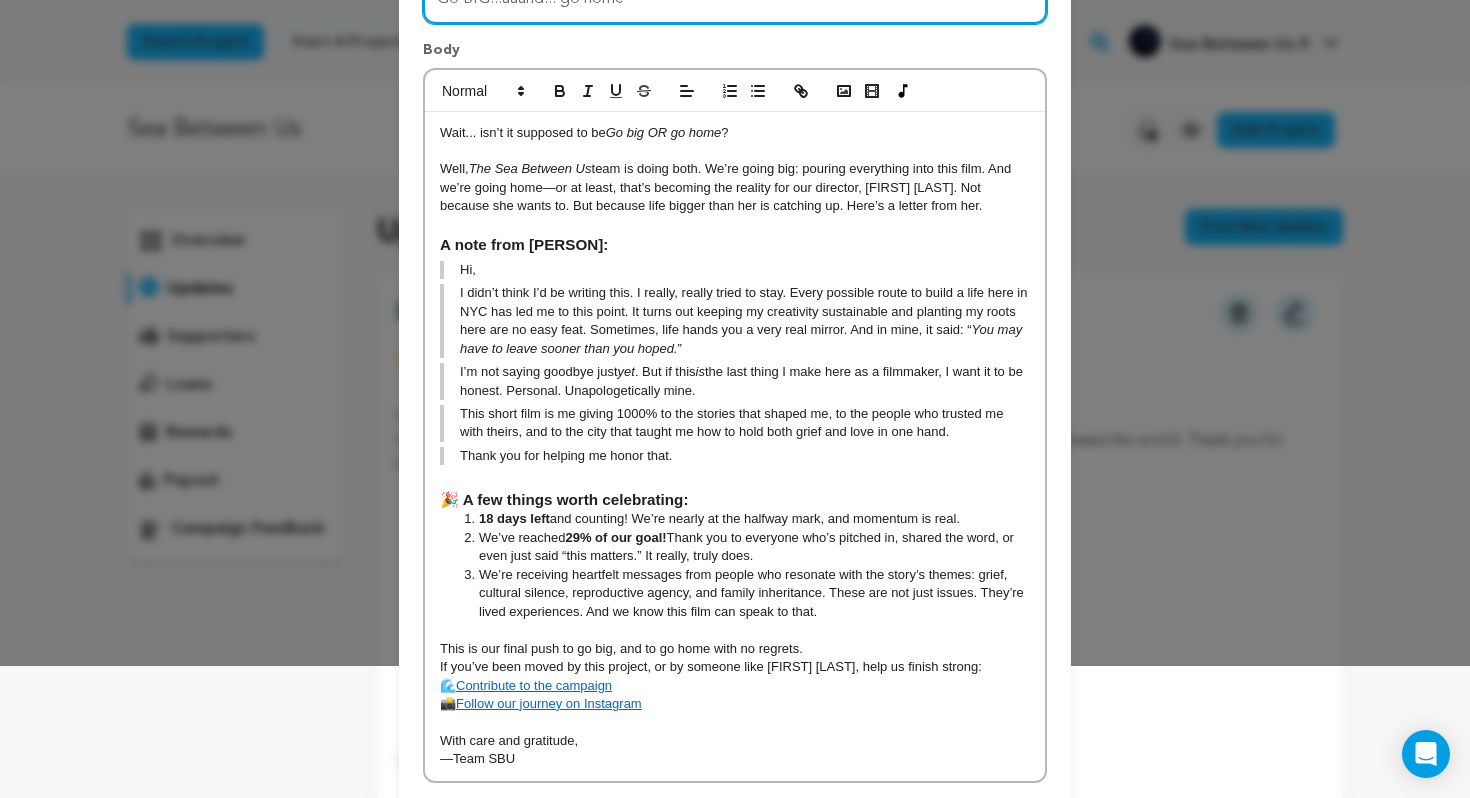 scroll, scrollTop: 249, scrollLeft: 0, axis: vertical 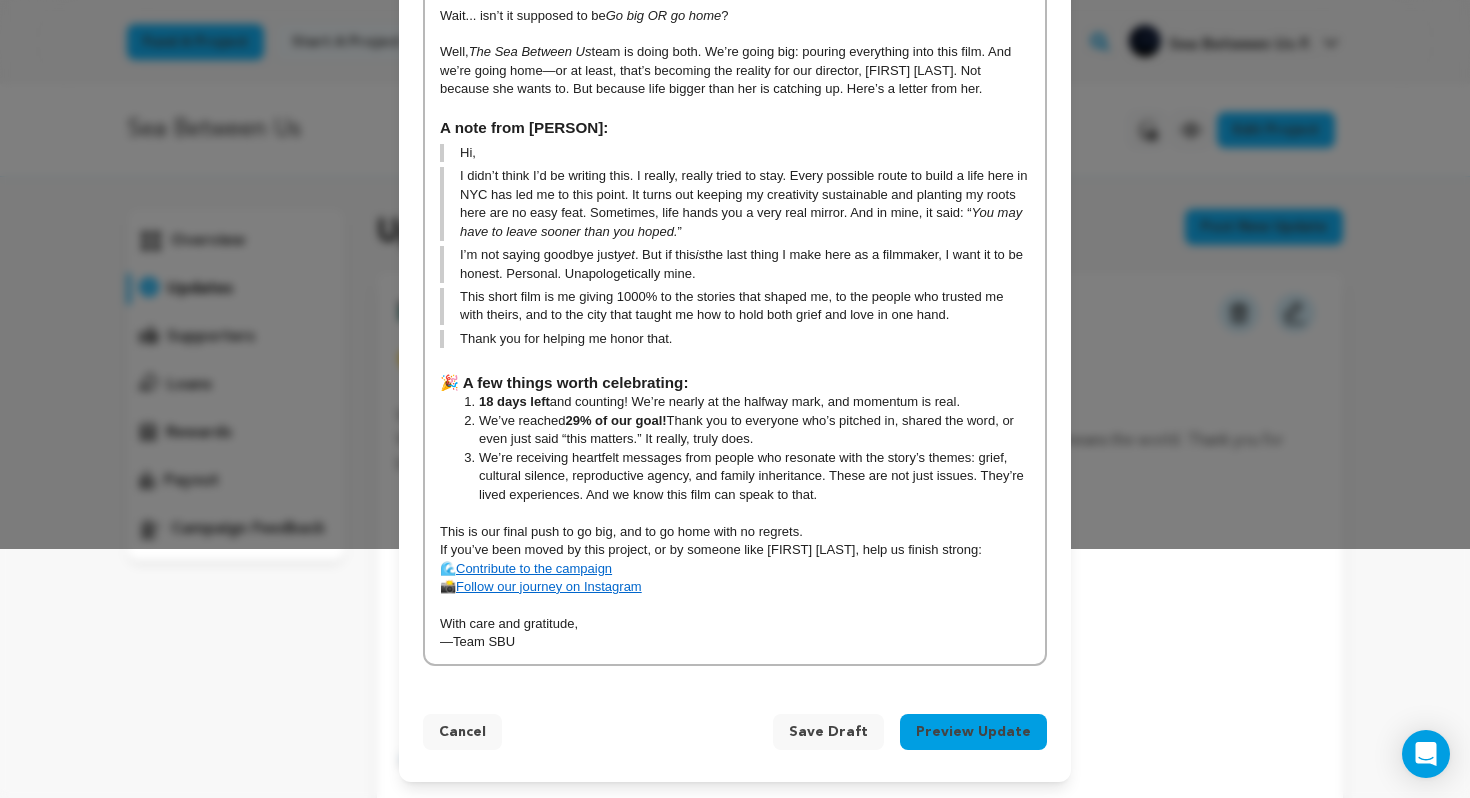 type on "Go BIG...aaand... go home" 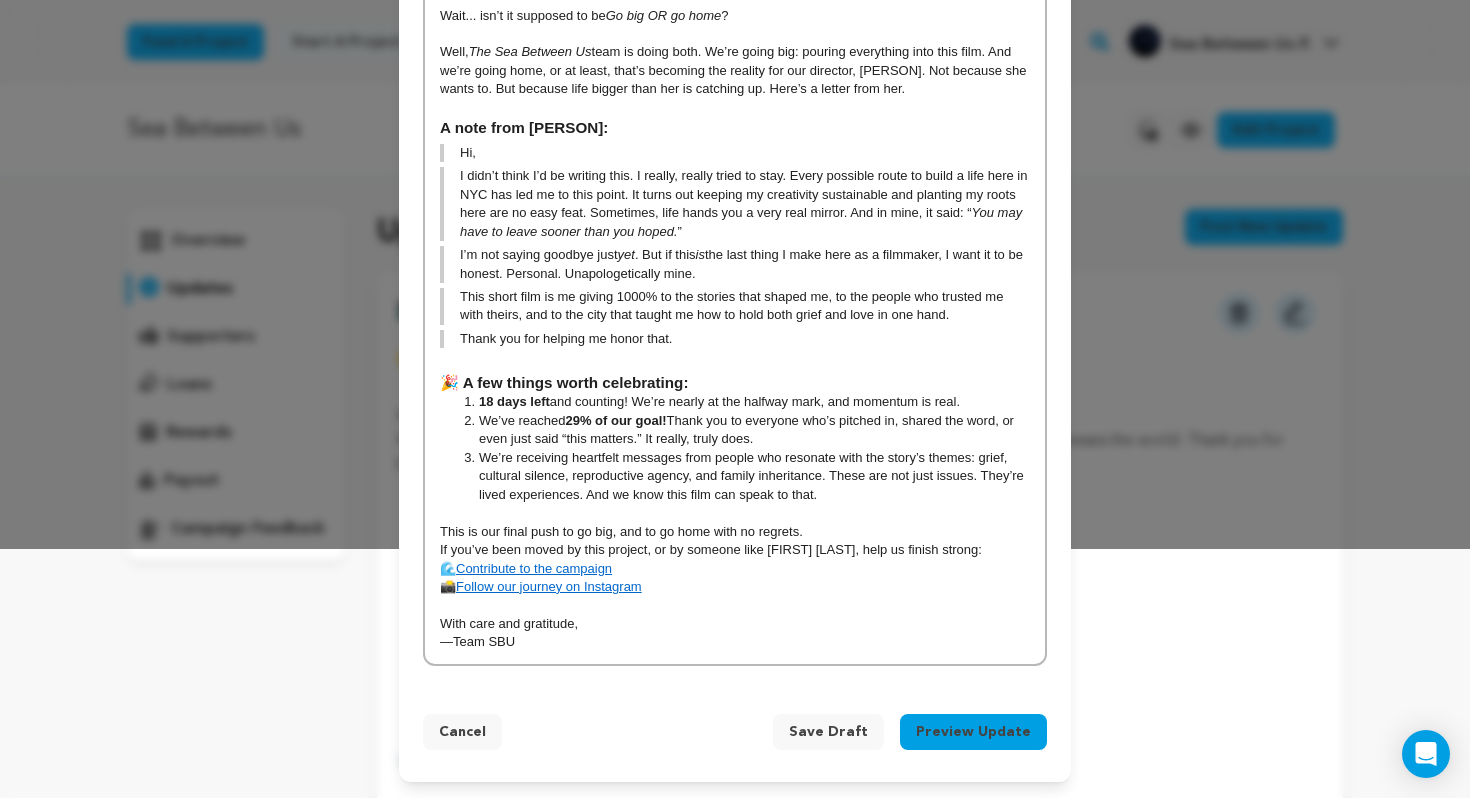 click on "Preview Update" at bounding box center [973, 732] 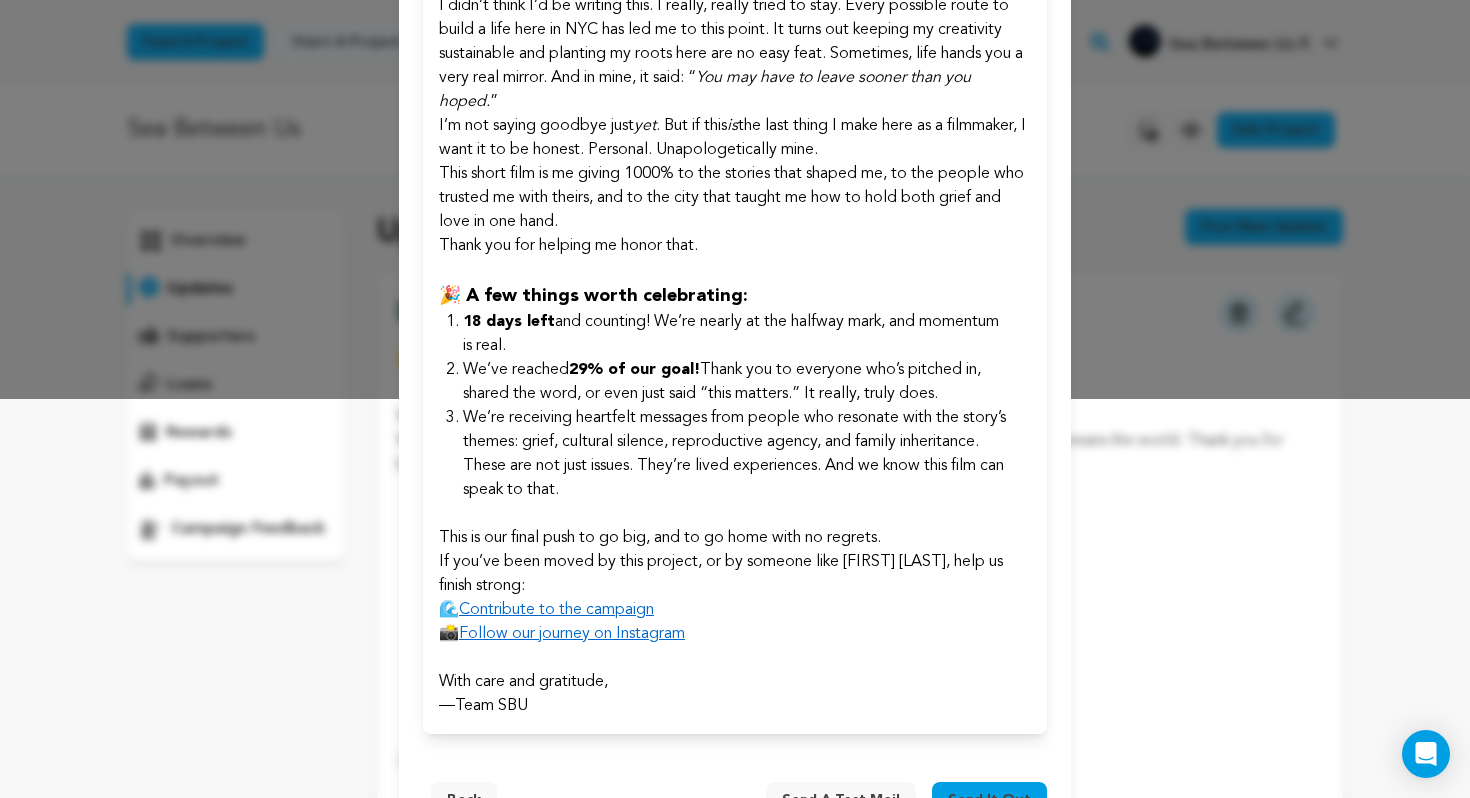 scroll, scrollTop: 467, scrollLeft: 0, axis: vertical 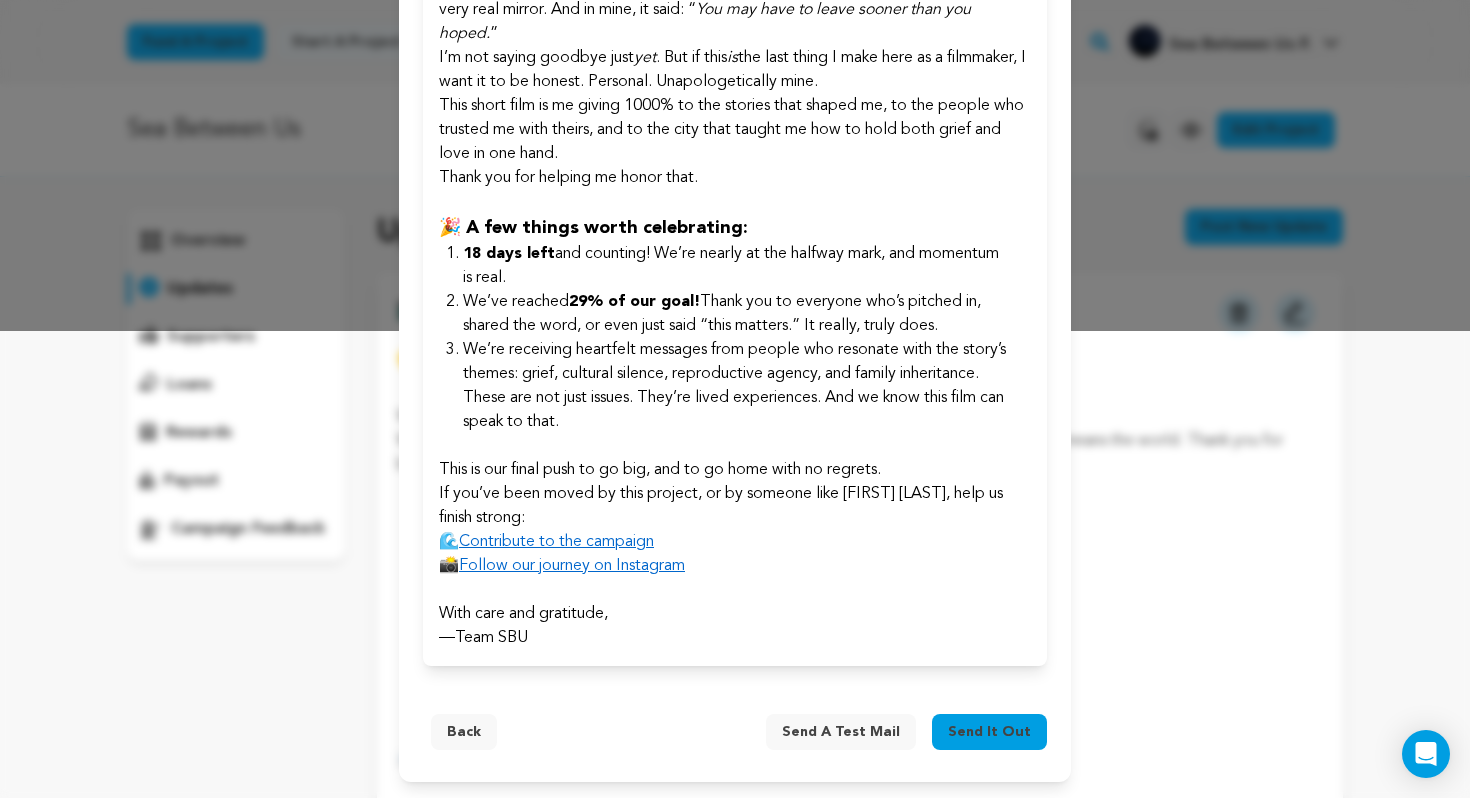 click on "Send it out" at bounding box center (989, 732) 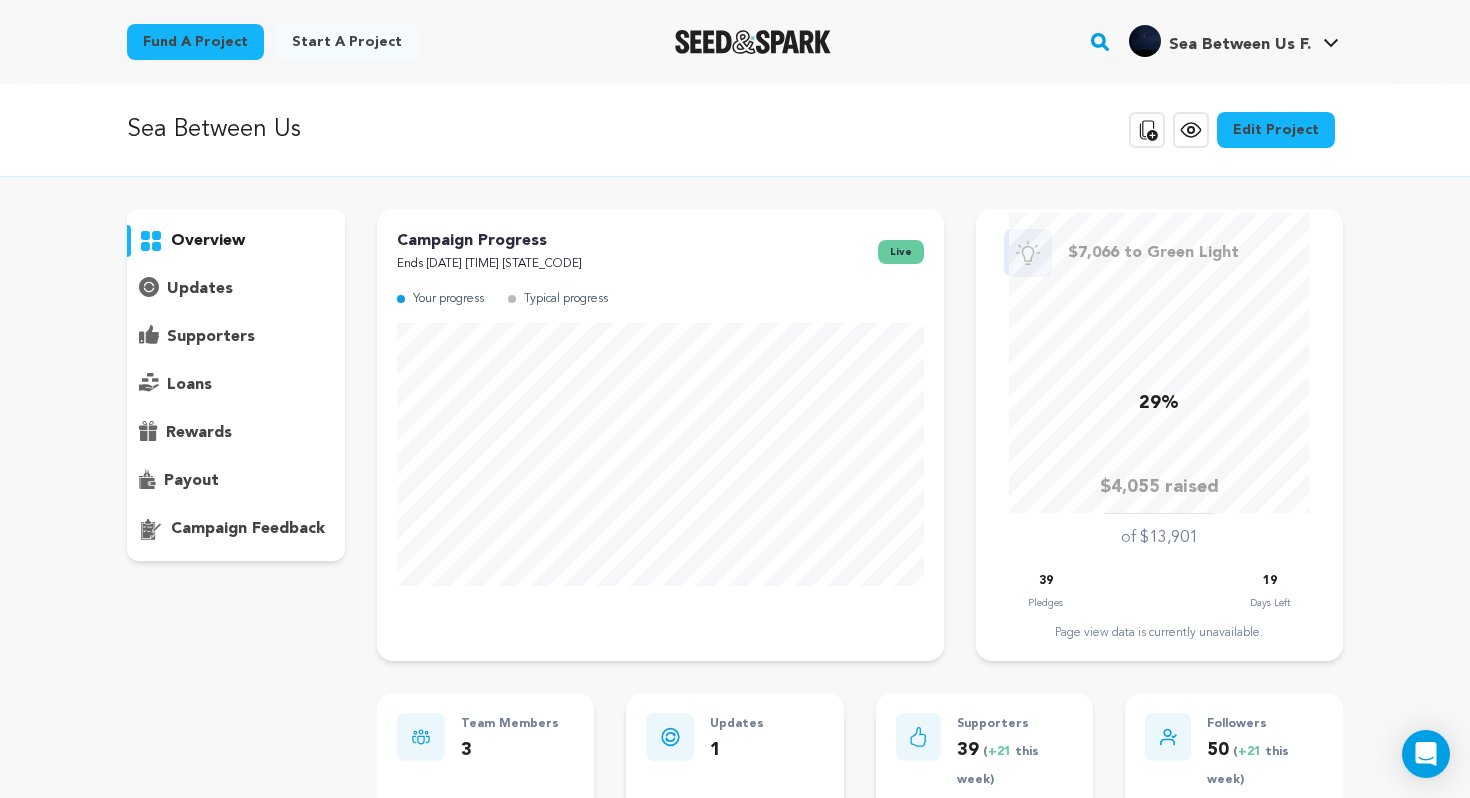 scroll, scrollTop: 0, scrollLeft: 0, axis: both 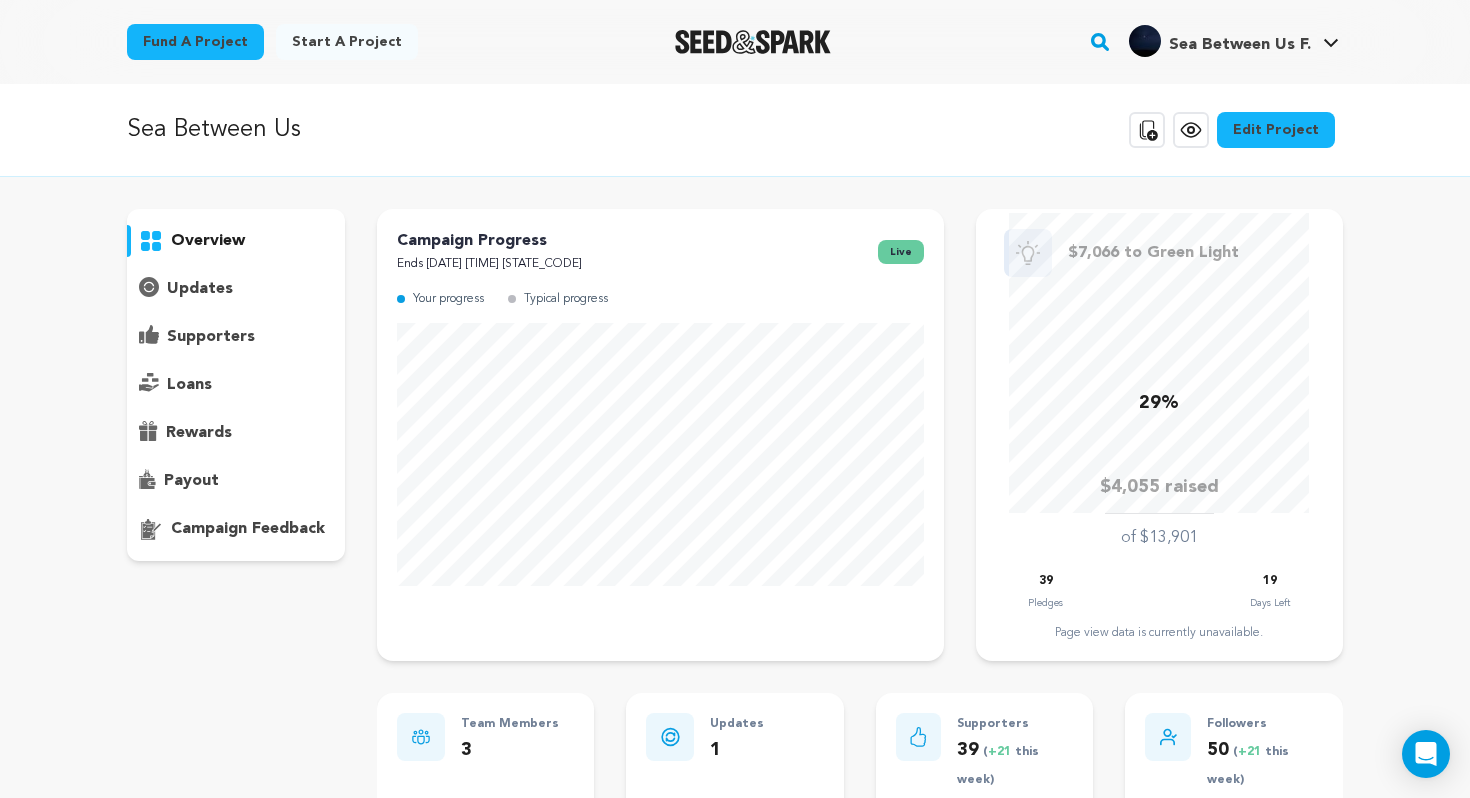 click at bounding box center [753, 42] 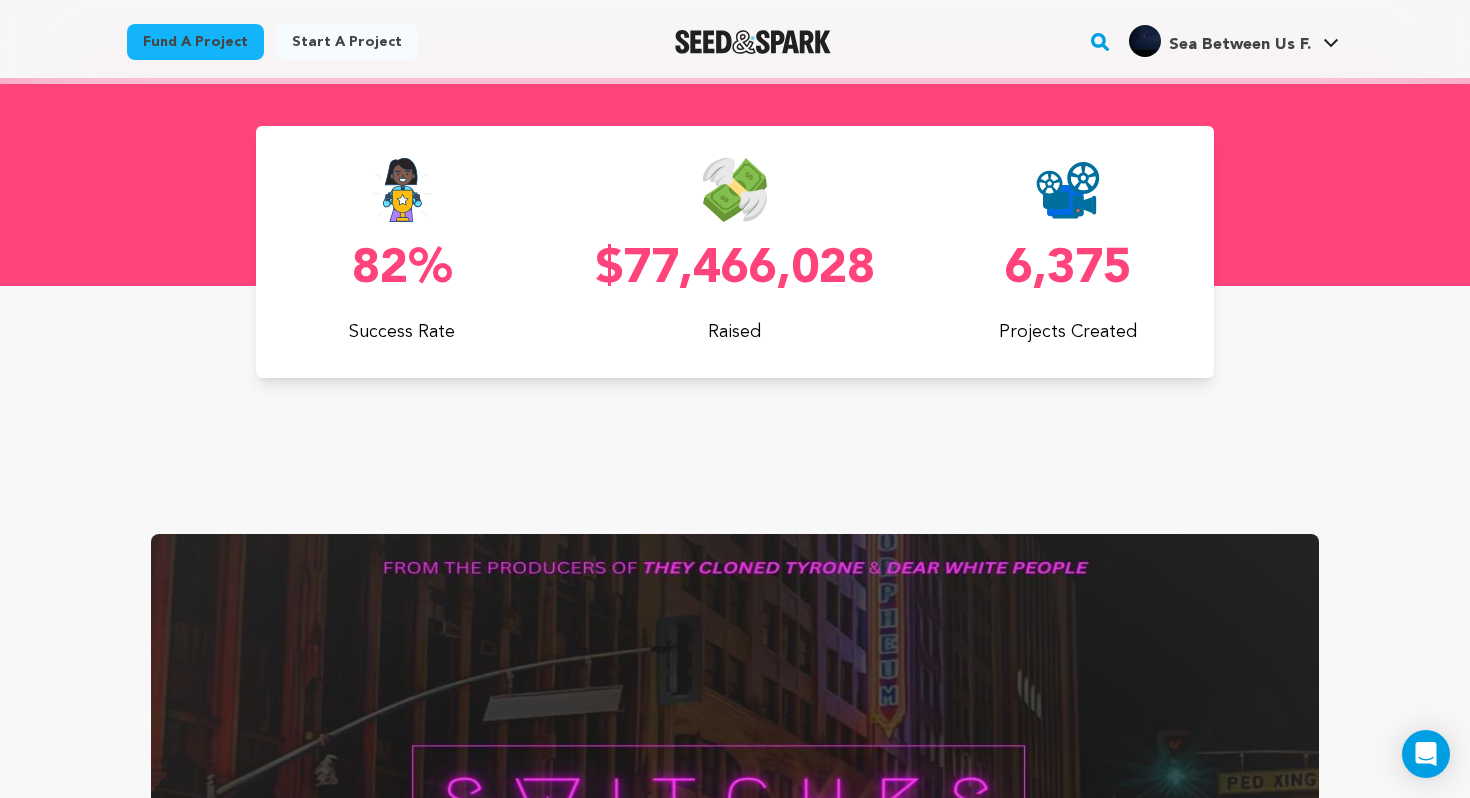 scroll, scrollTop: 941, scrollLeft: 0, axis: vertical 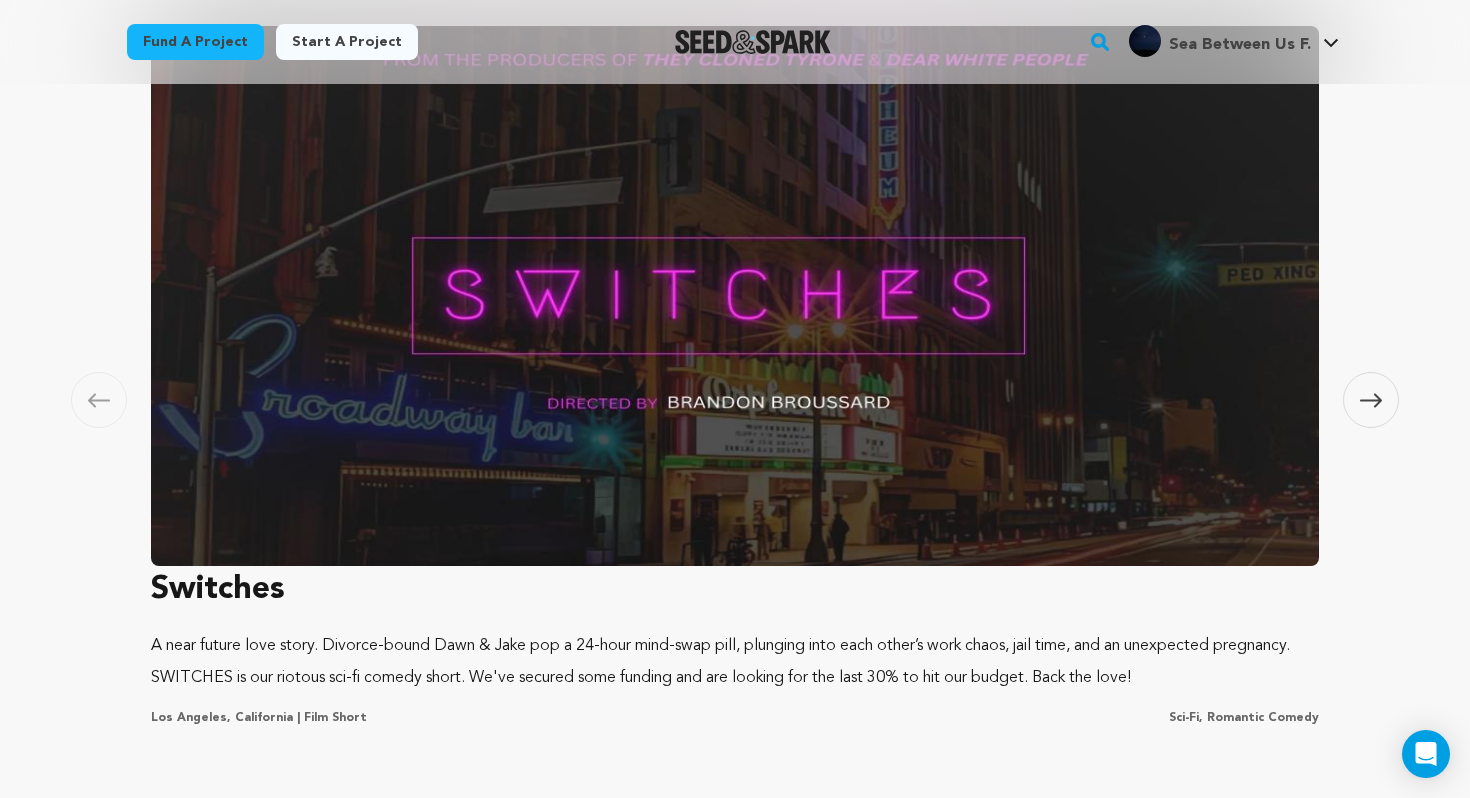 click at bounding box center (1371, 400) 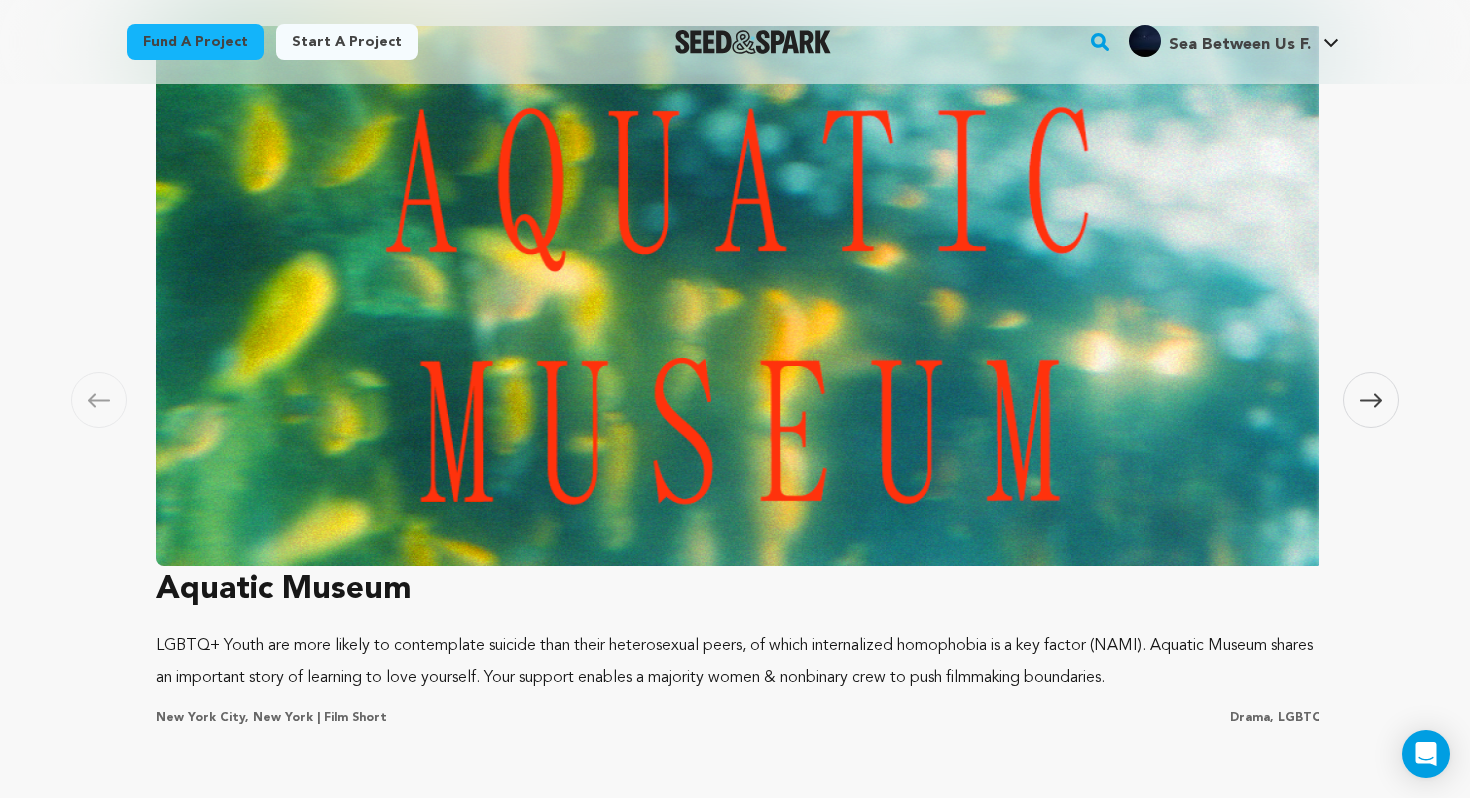 scroll, scrollTop: 0, scrollLeft: 1180, axis: horizontal 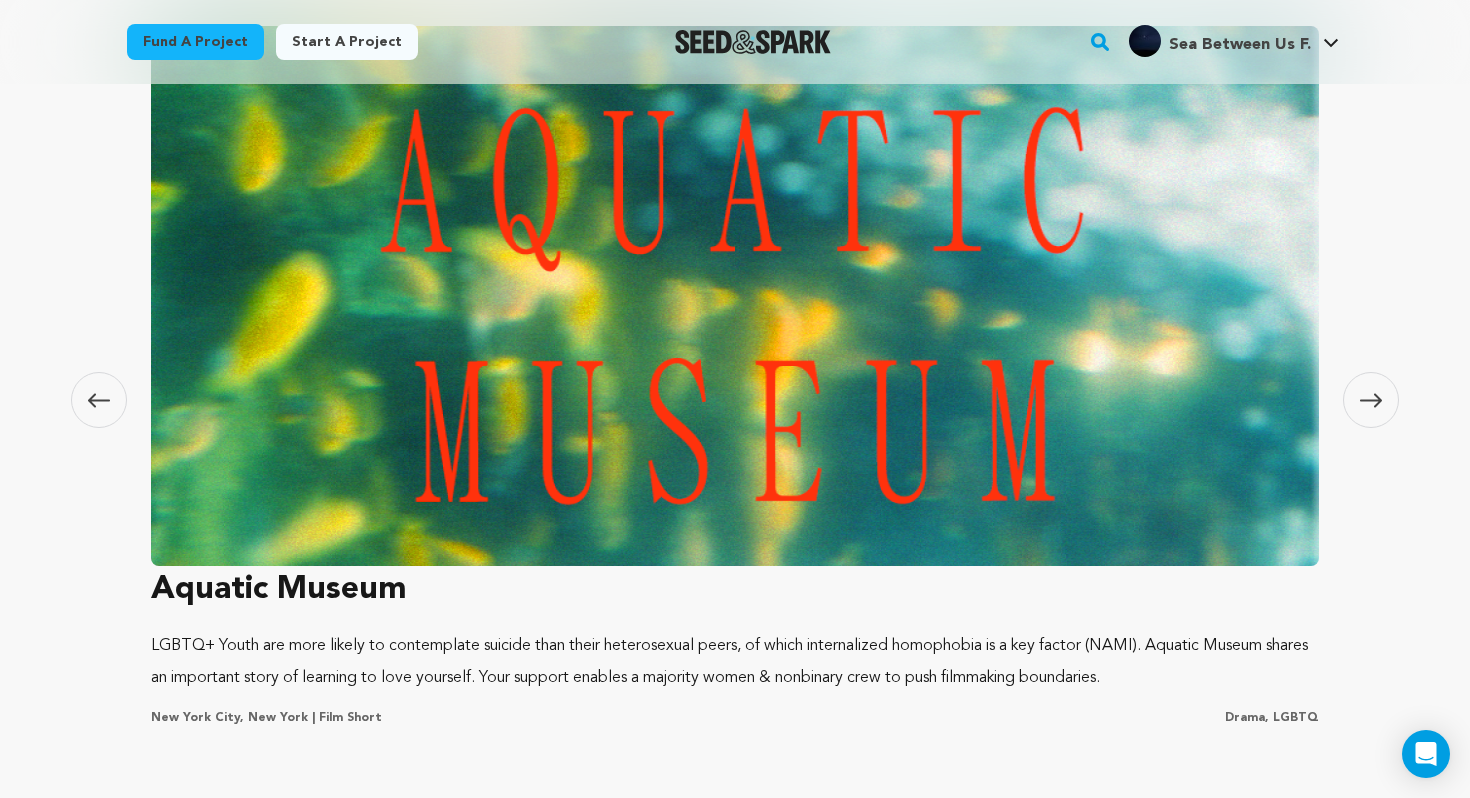 click 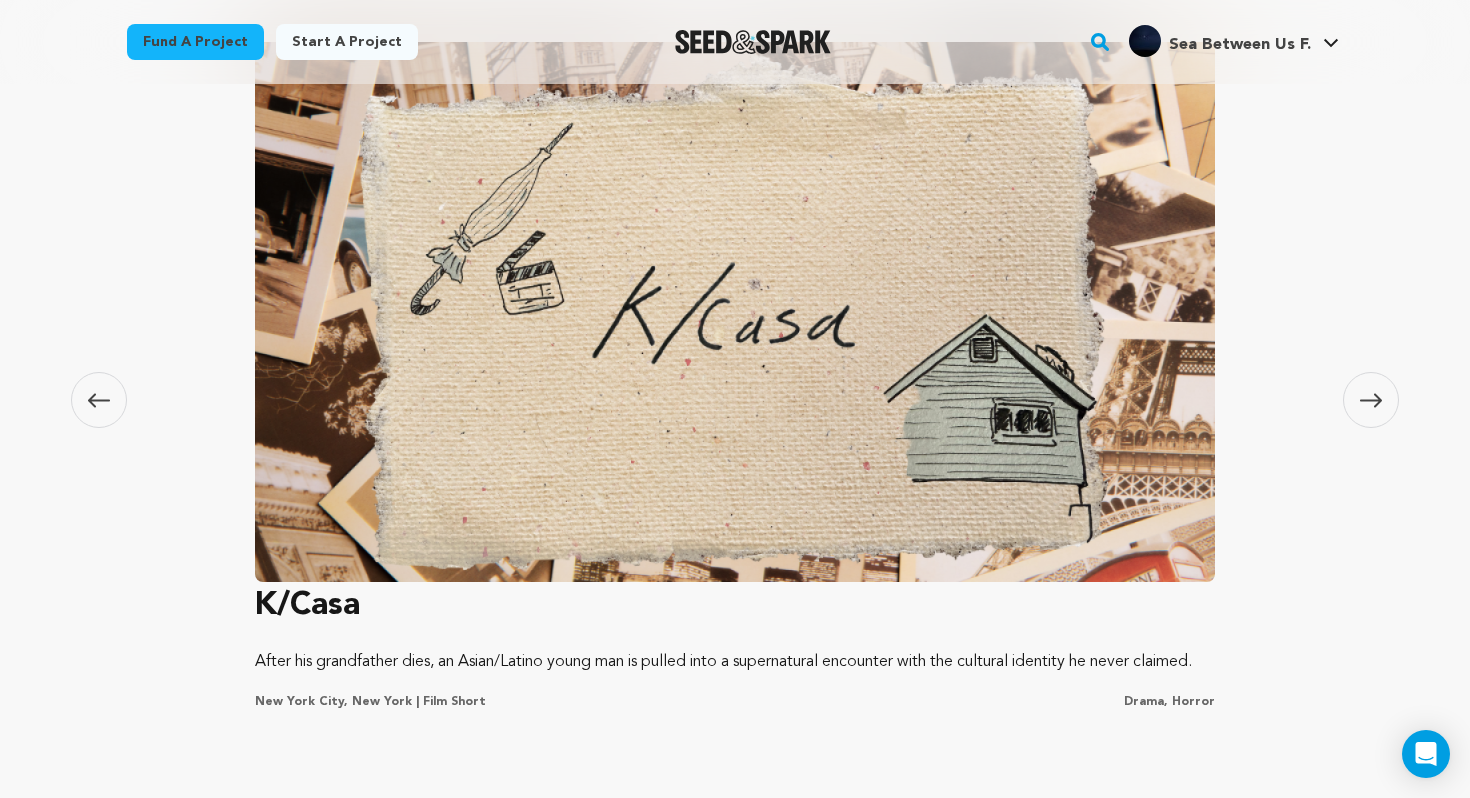 click 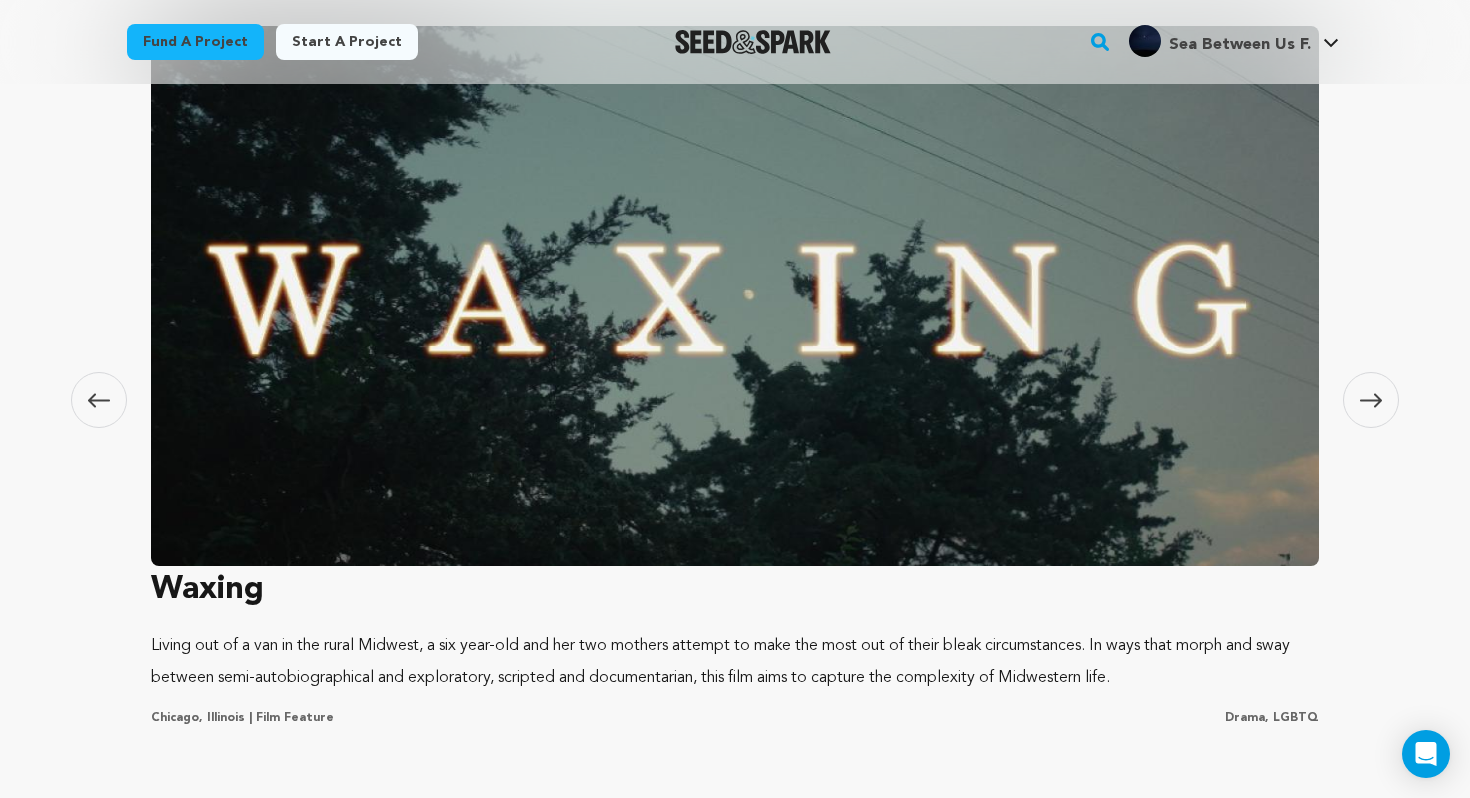 click 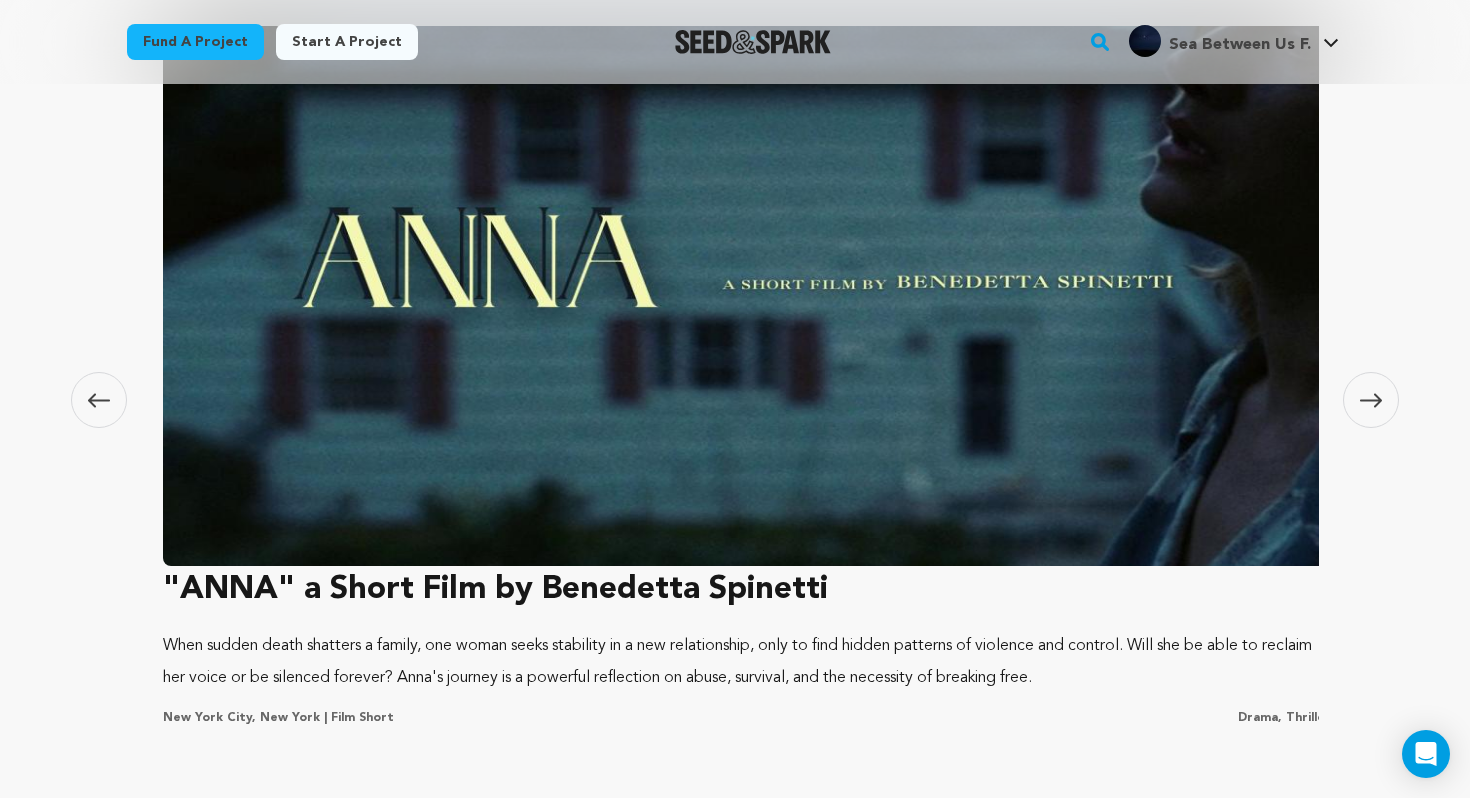 scroll, scrollTop: 0, scrollLeft: 4720, axis: horizontal 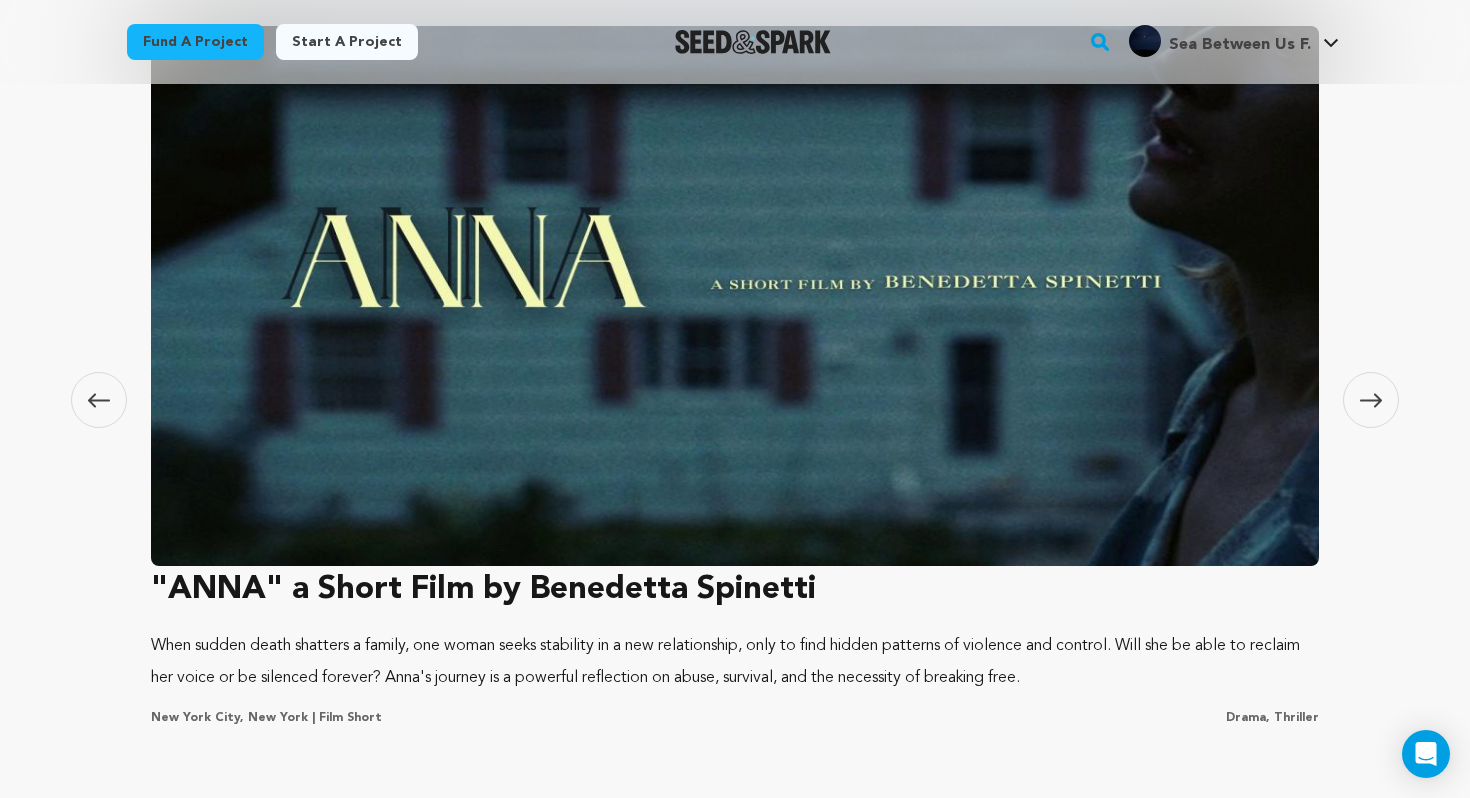 click 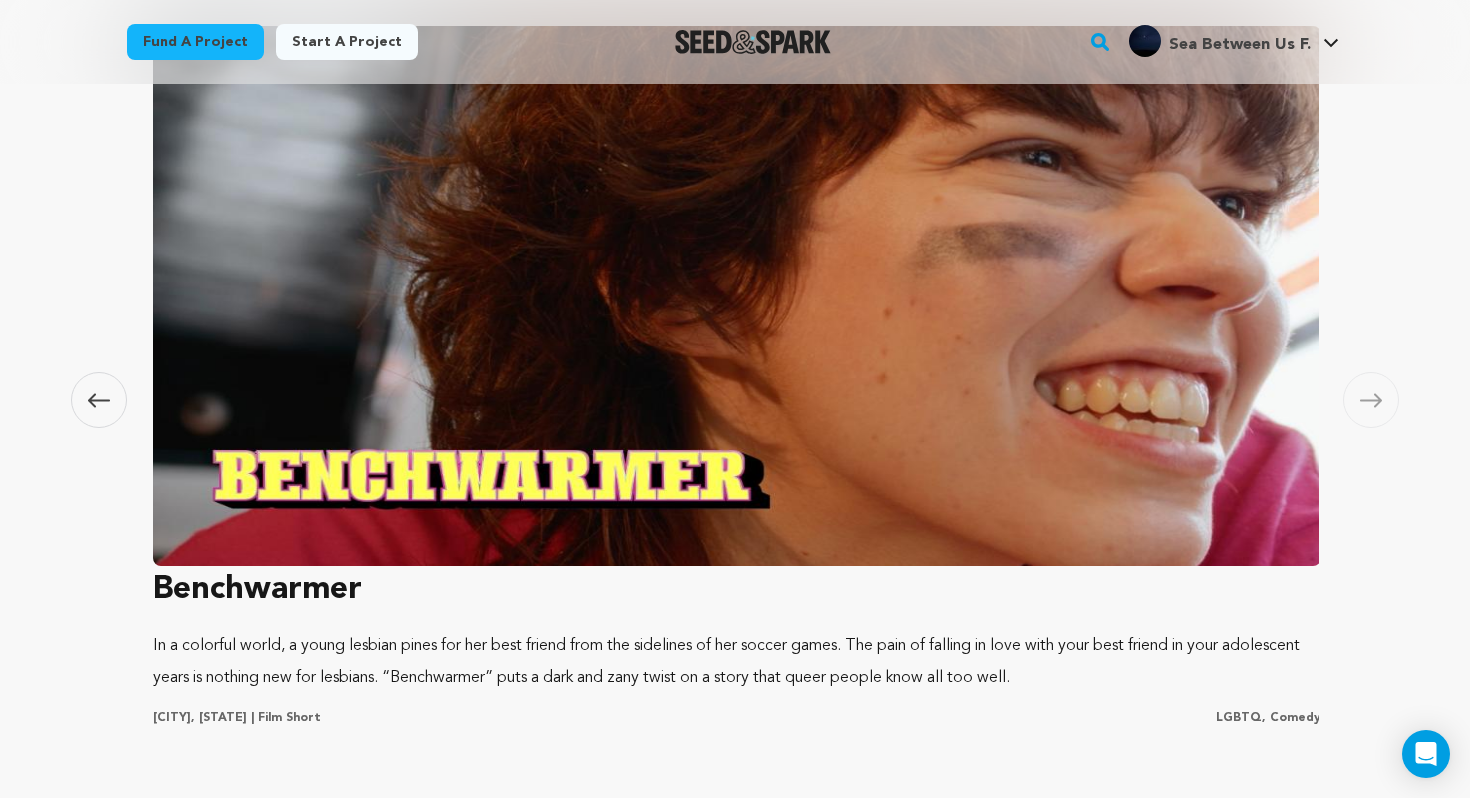 scroll, scrollTop: 0, scrollLeft: 5900, axis: horizontal 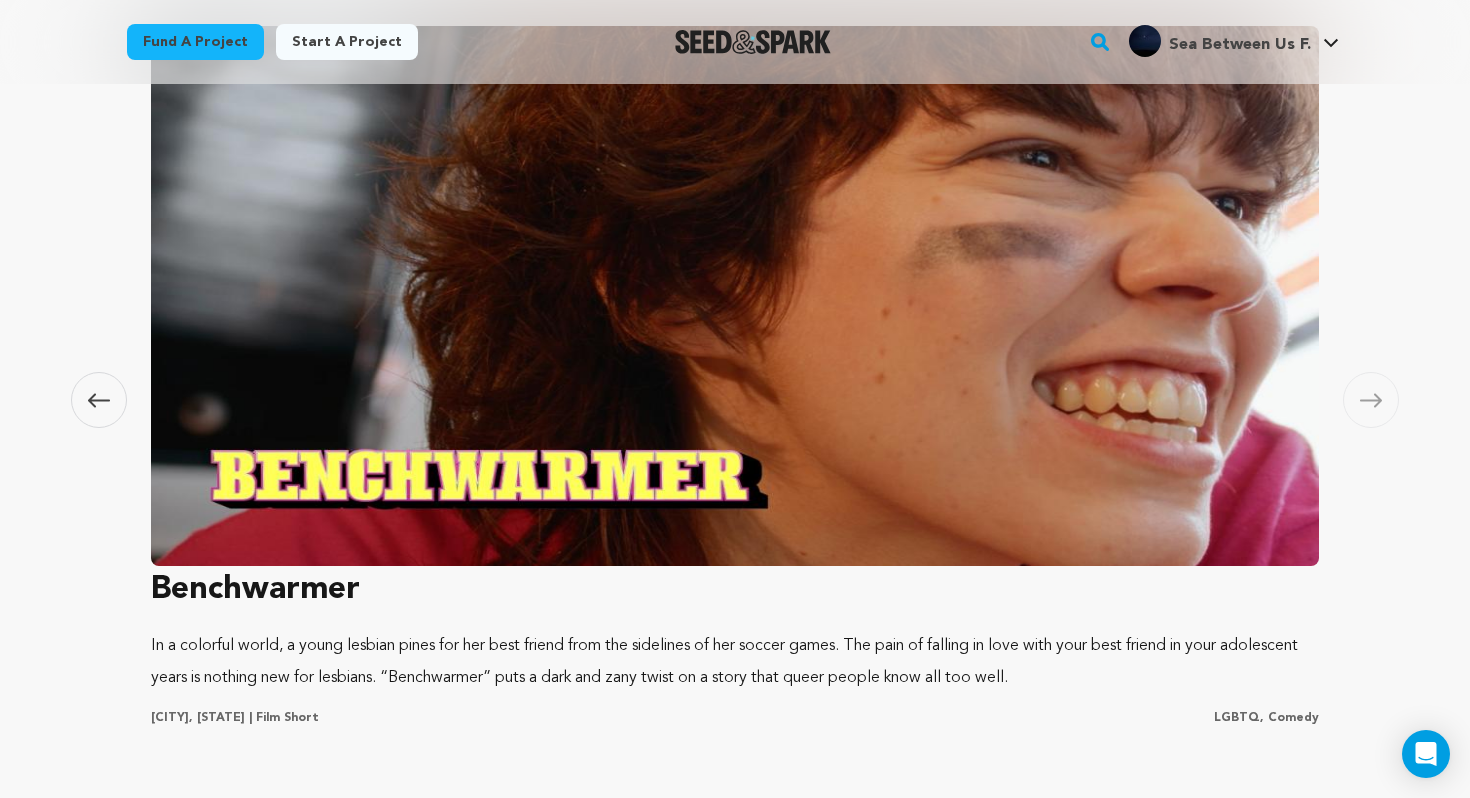 click 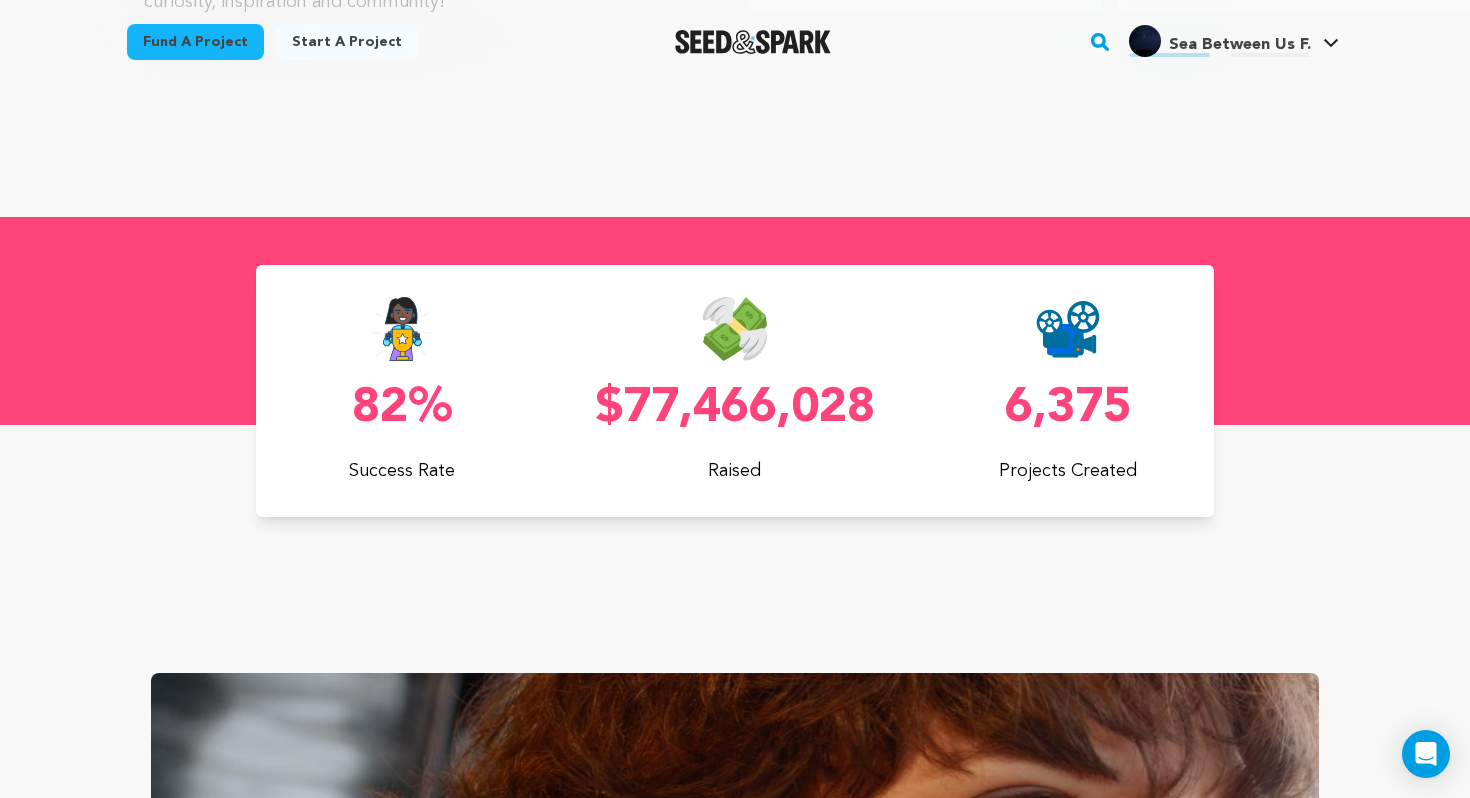 scroll, scrollTop: 665, scrollLeft: 0, axis: vertical 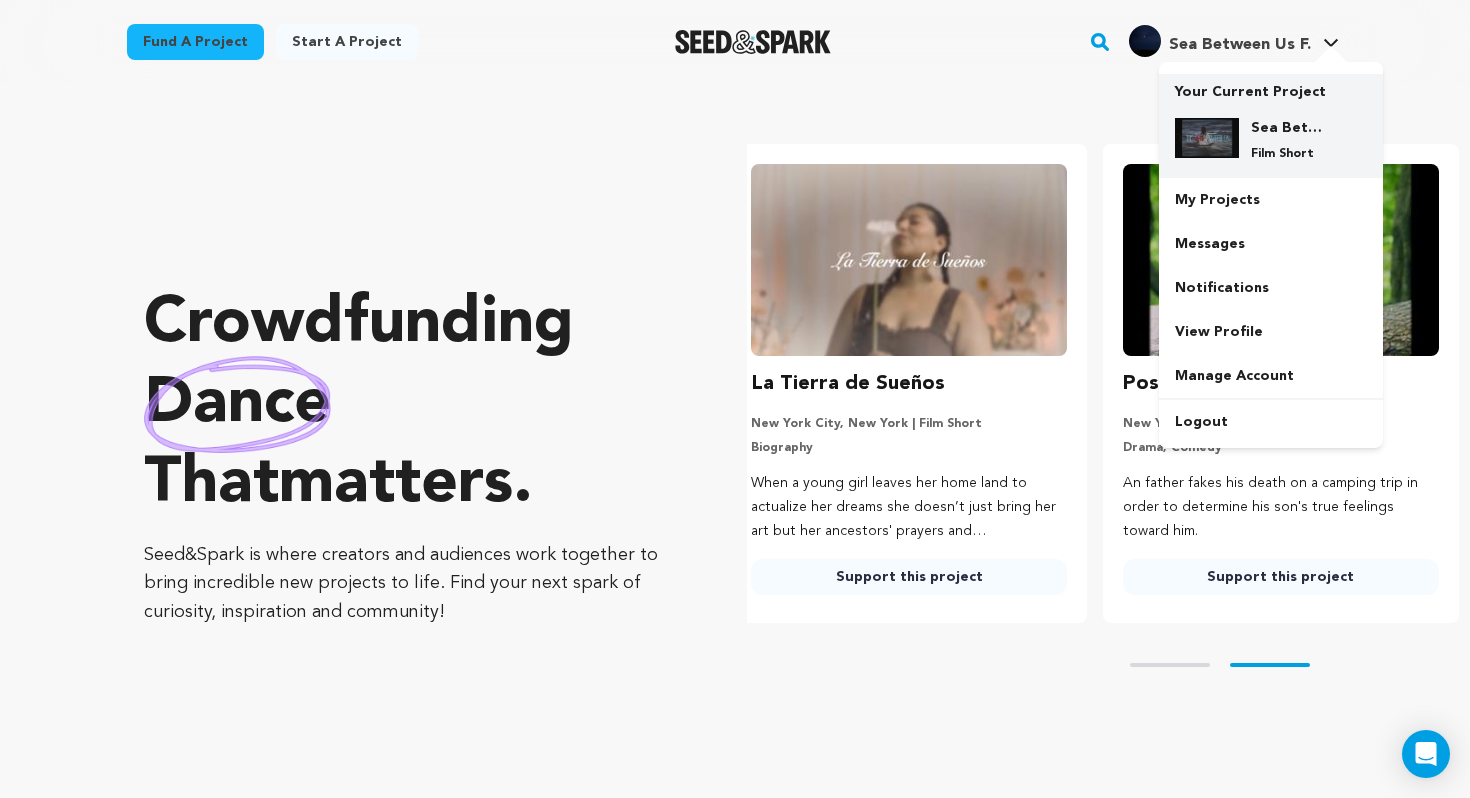 click on "Sea Between Us
Film Short" at bounding box center (1271, 140) 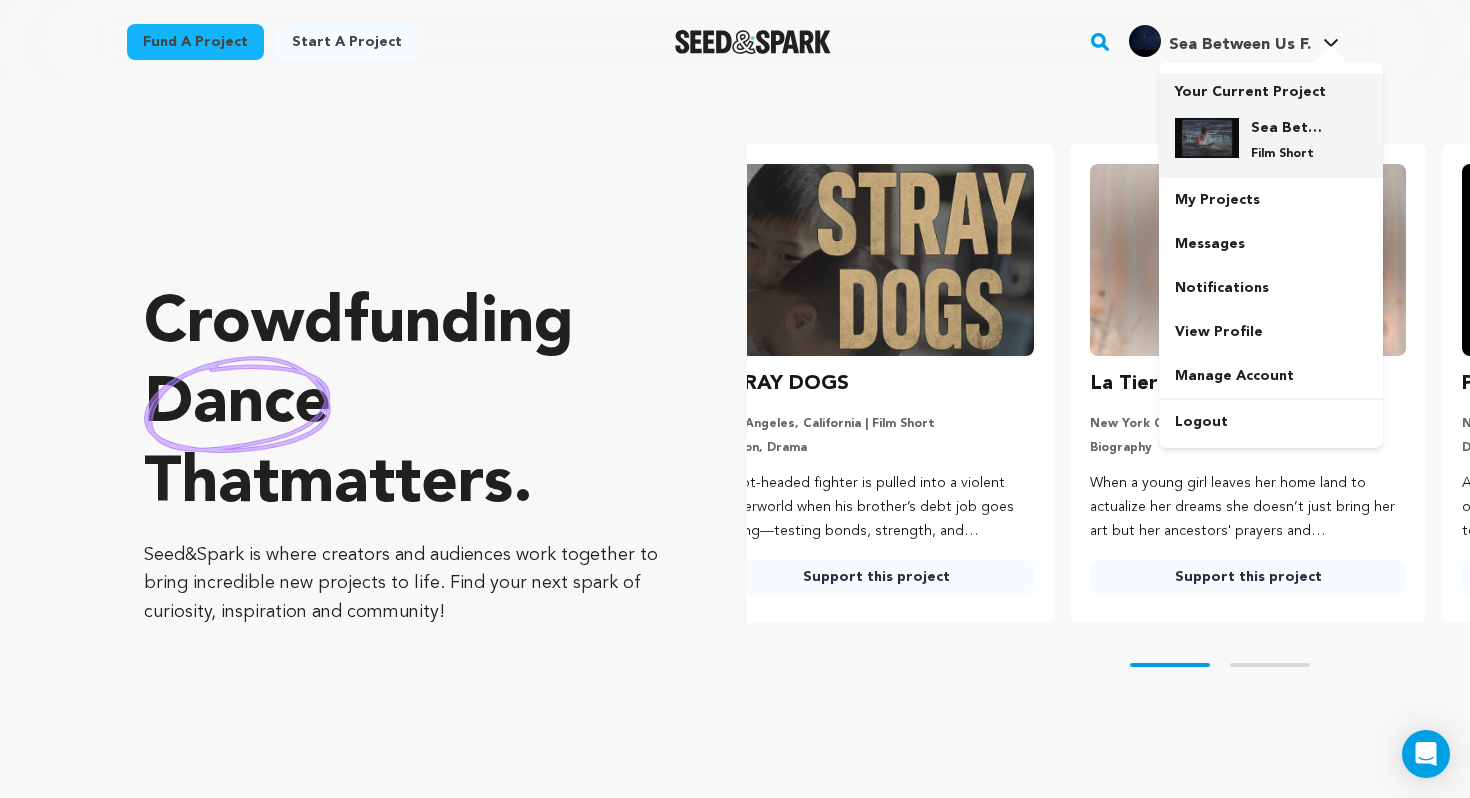 scroll, scrollTop: 0, scrollLeft: 0, axis: both 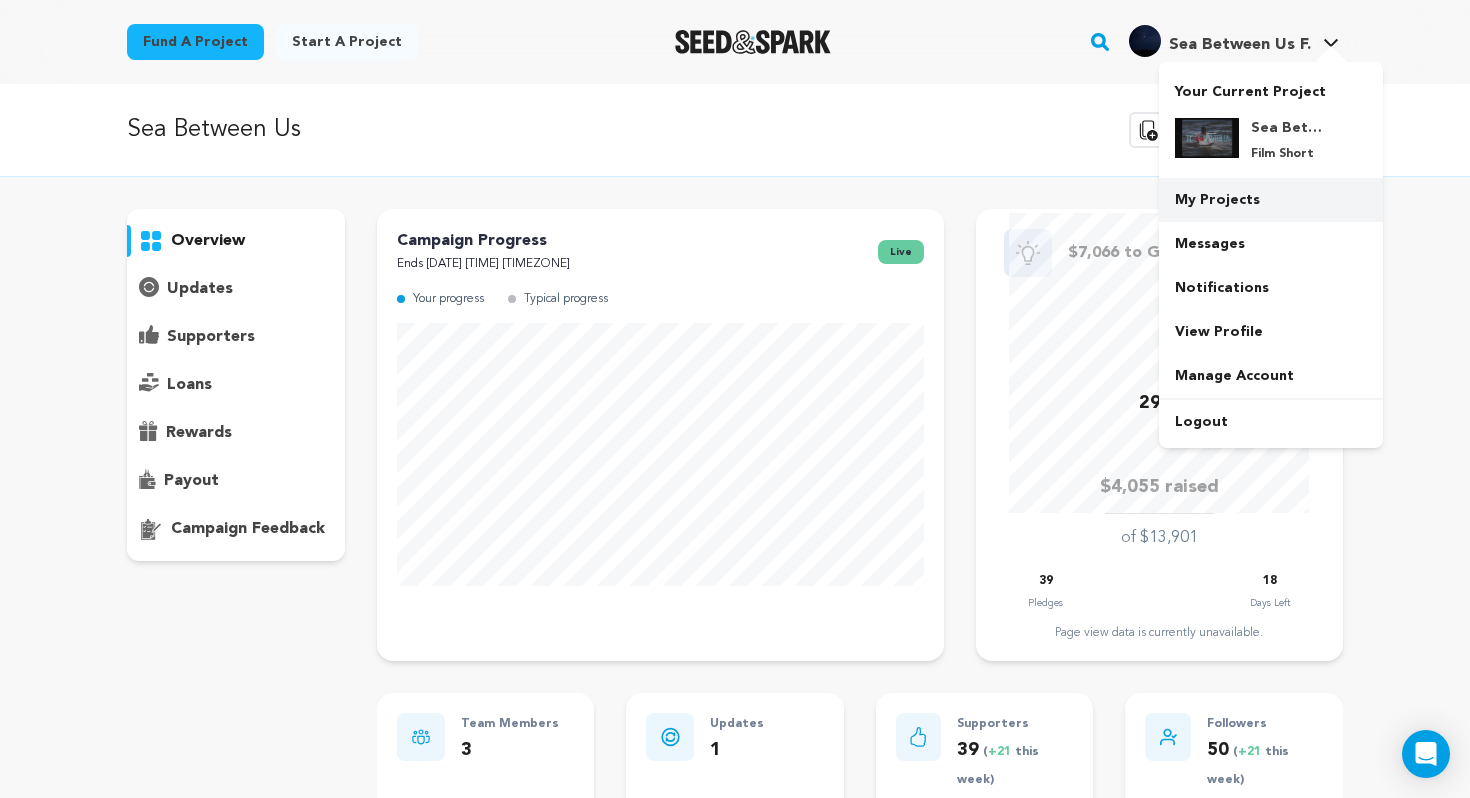 click on "My Projects" at bounding box center [1271, 200] 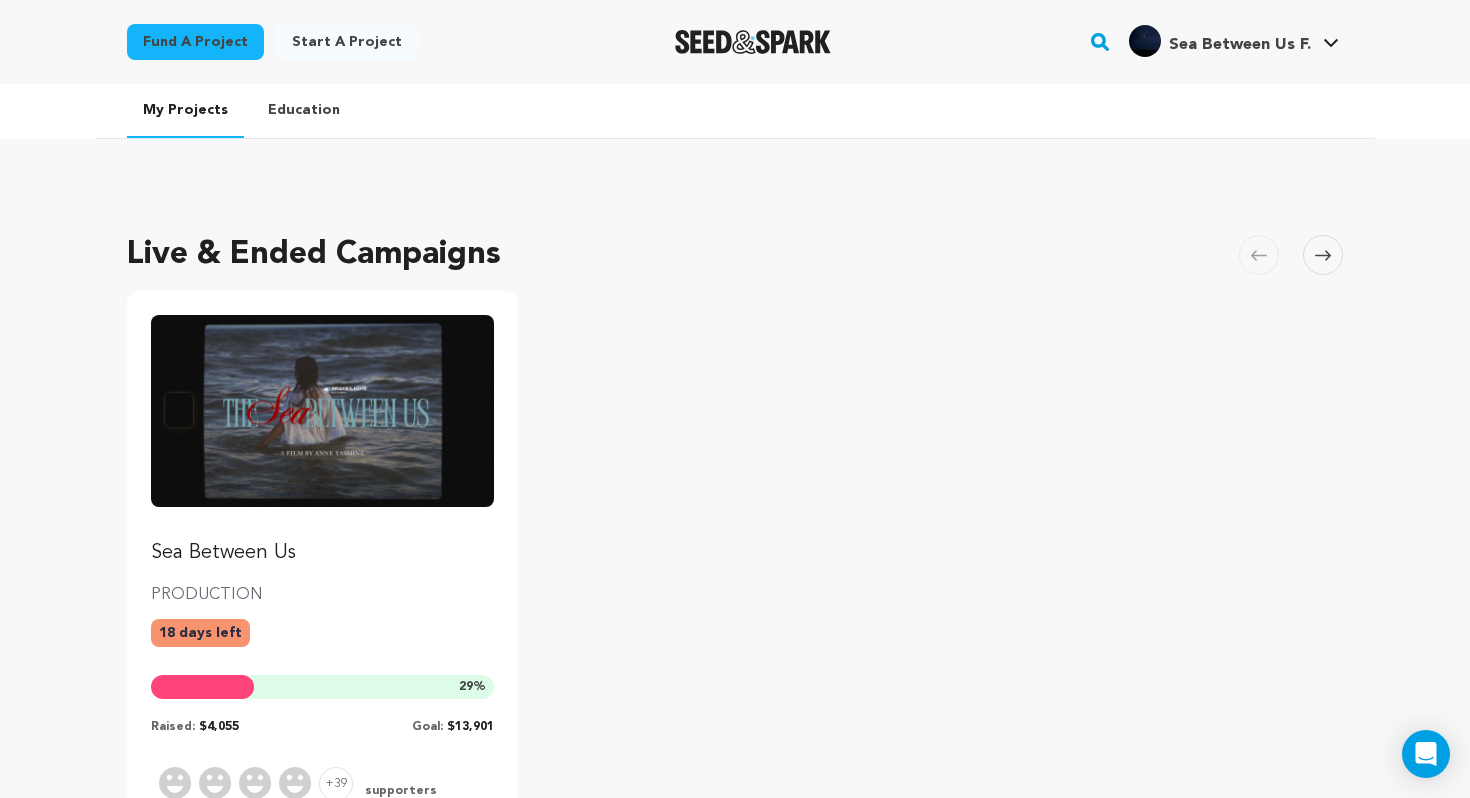 scroll, scrollTop: 0, scrollLeft: 0, axis: both 